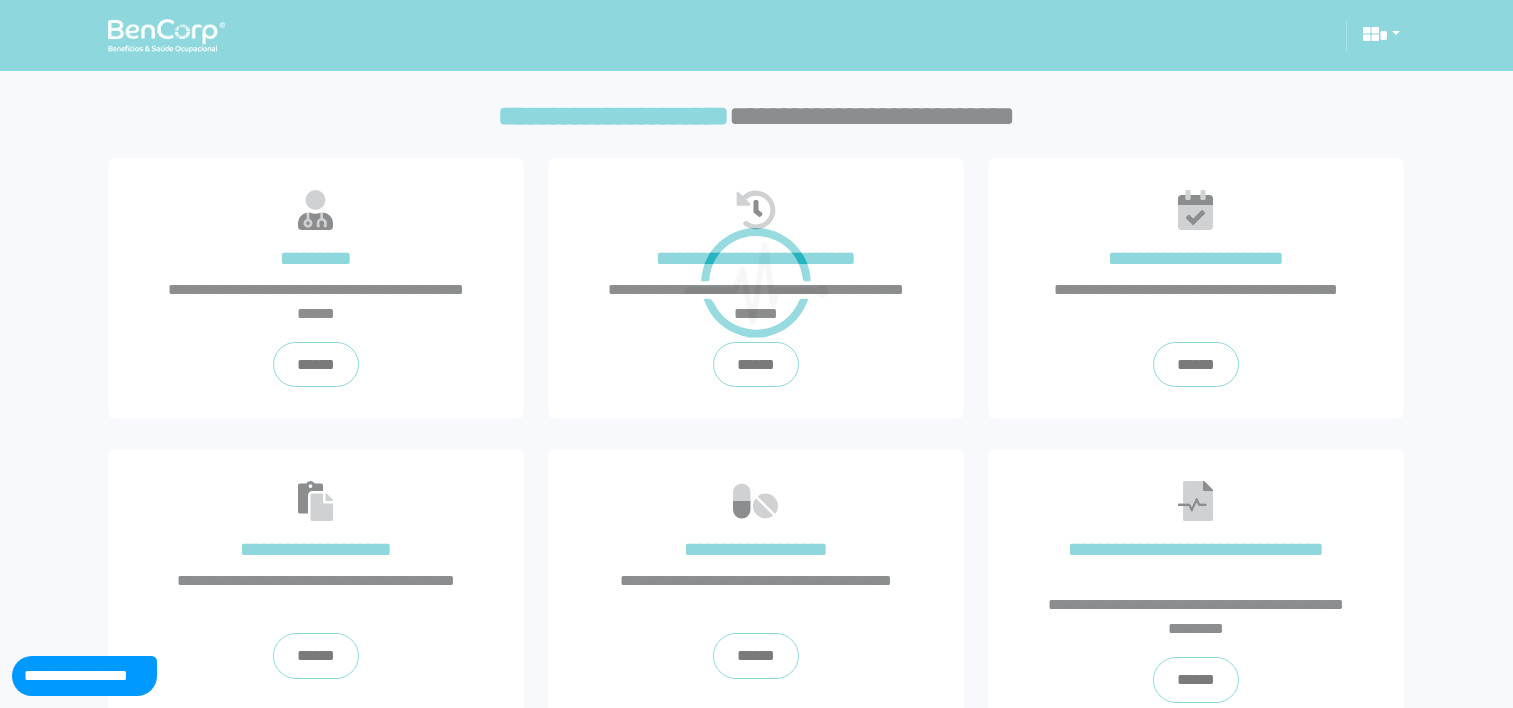 scroll, scrollTop: 0, scrollLeft: 0, axis: both 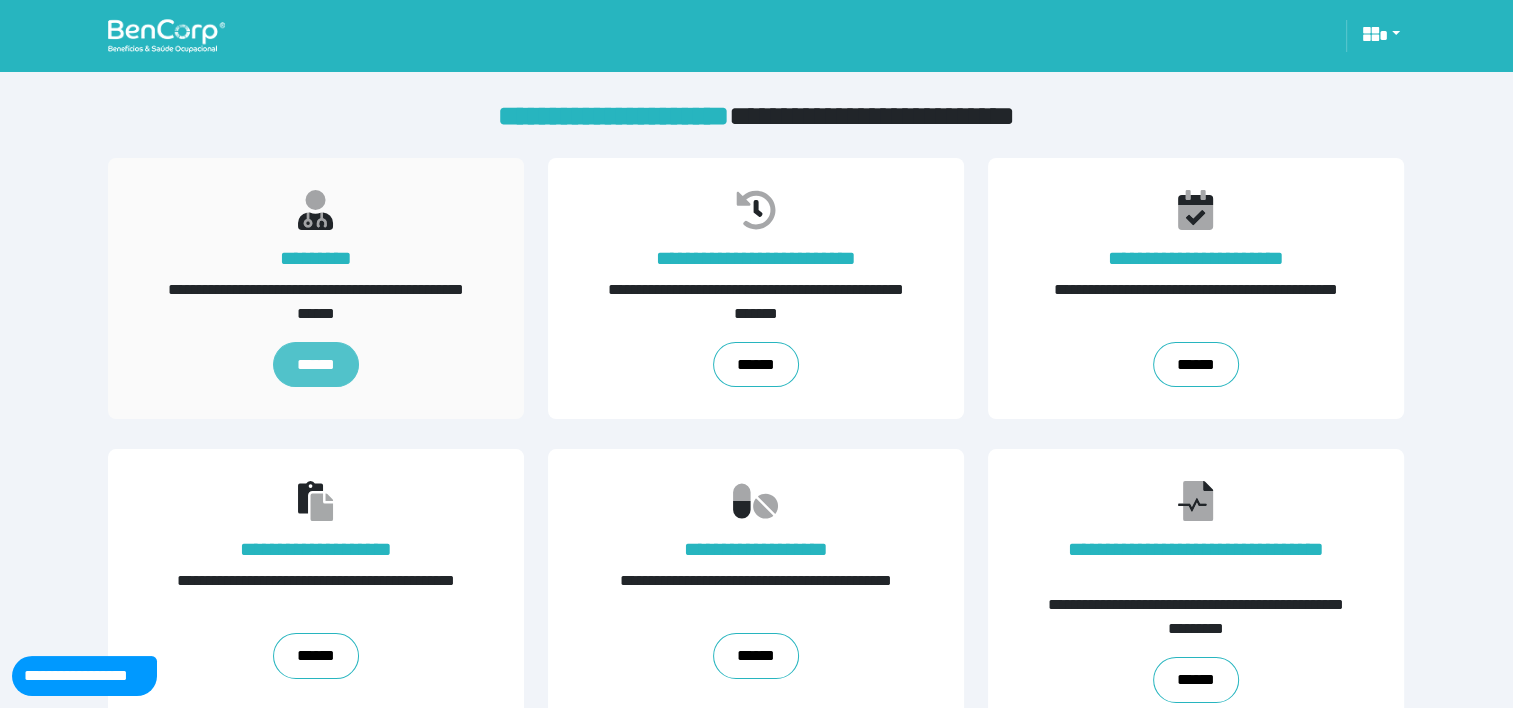 click on "******" at bounding box center [316, 365] 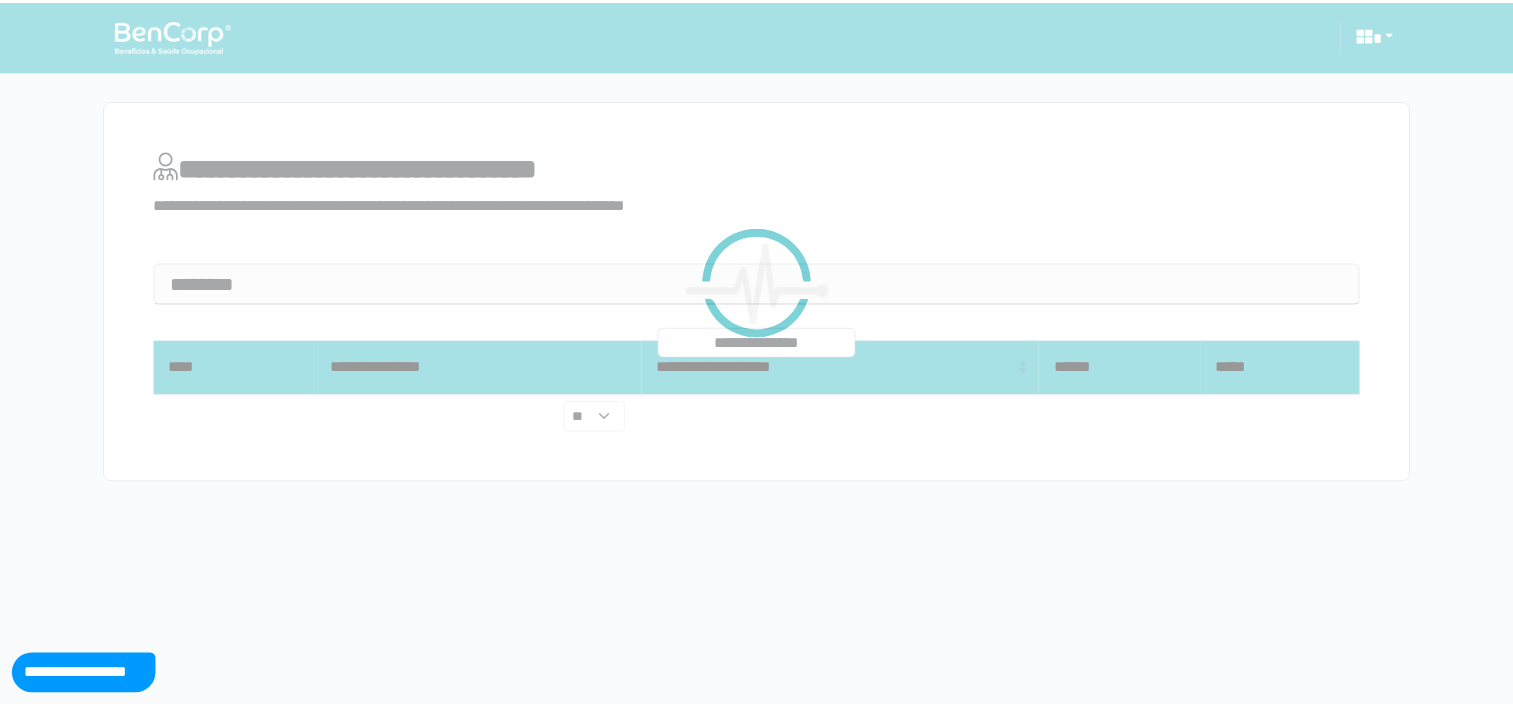 scroll, scrollTop: 0, scrollLeft: 0, axis: both 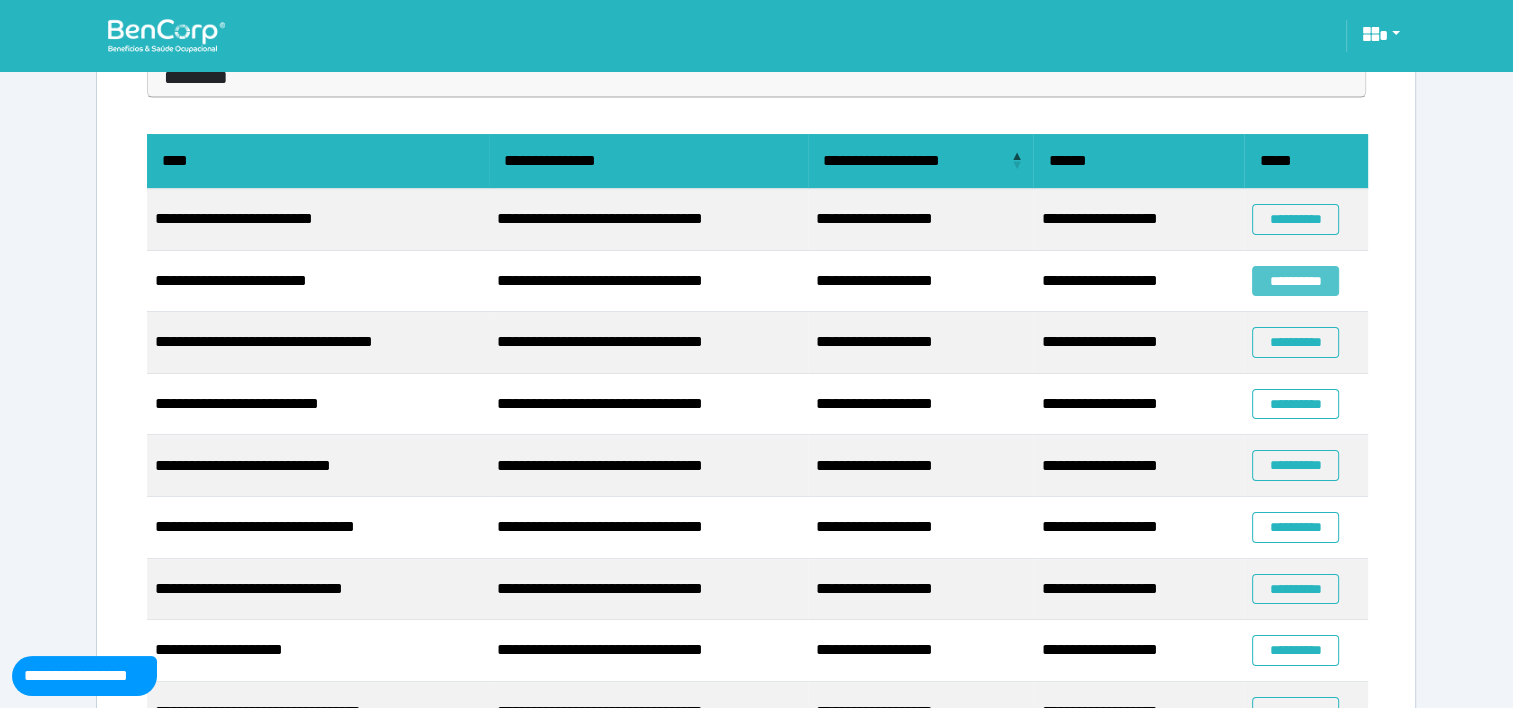 click on "**********" at bounding box center [1295, 281] 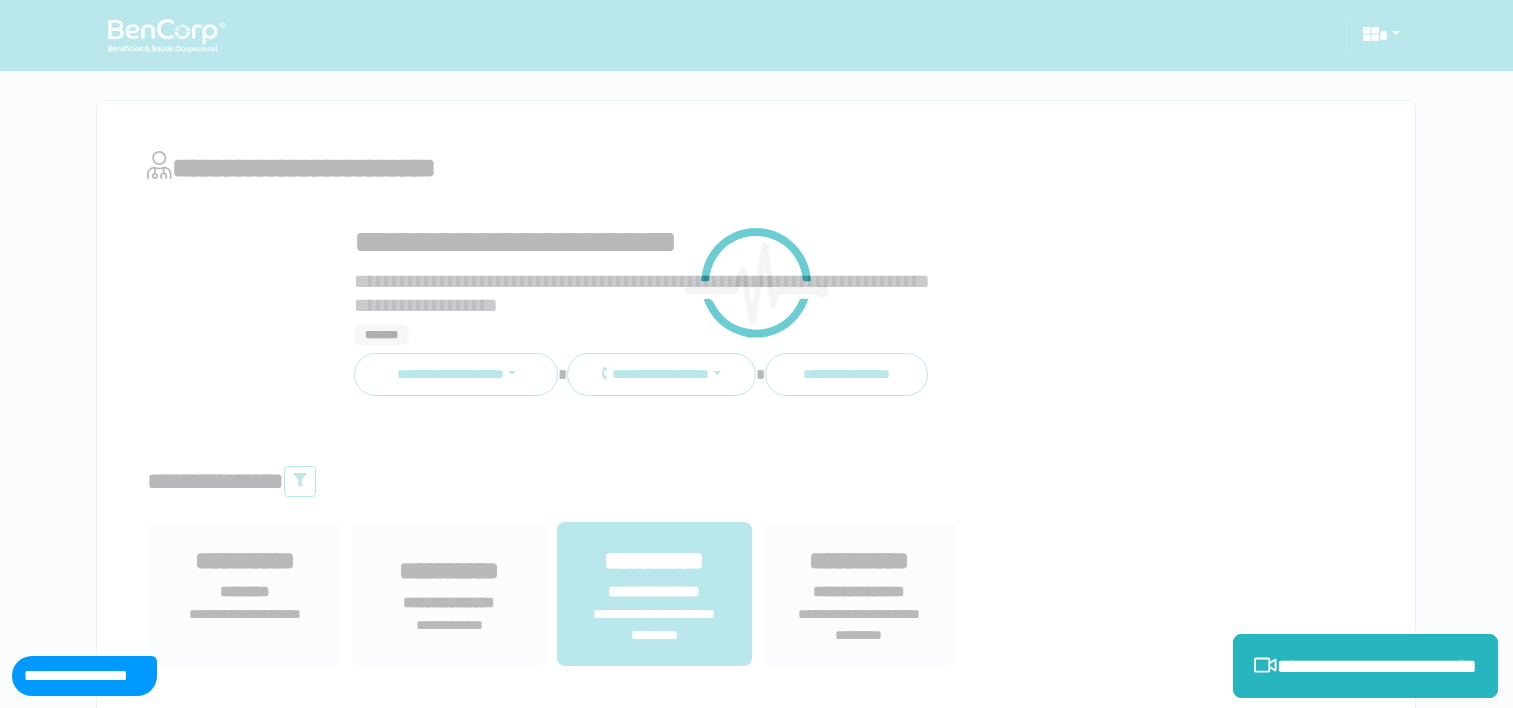 scroll, scrollTop: 0, scrollLeft: 0, axis: both 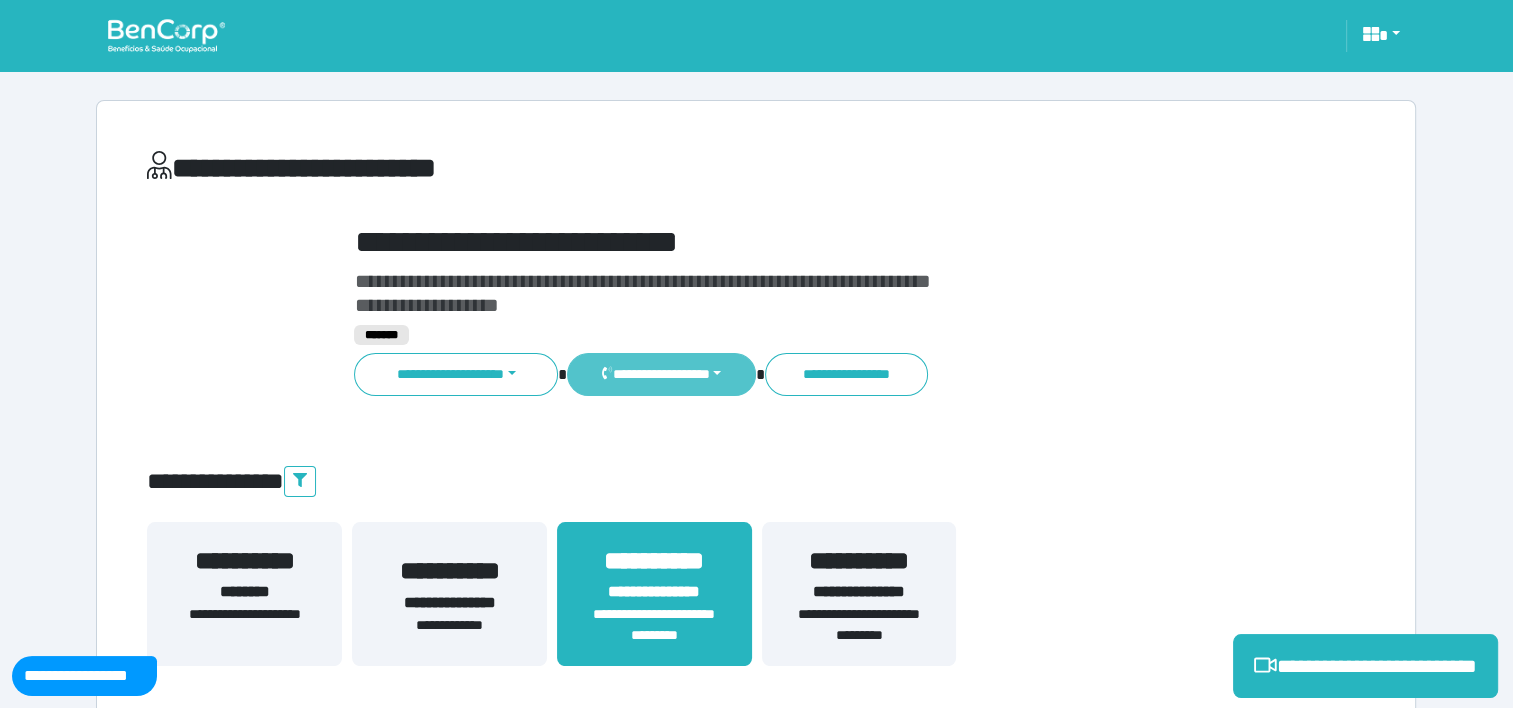 click on "**********" at bounding box center [661, 374] 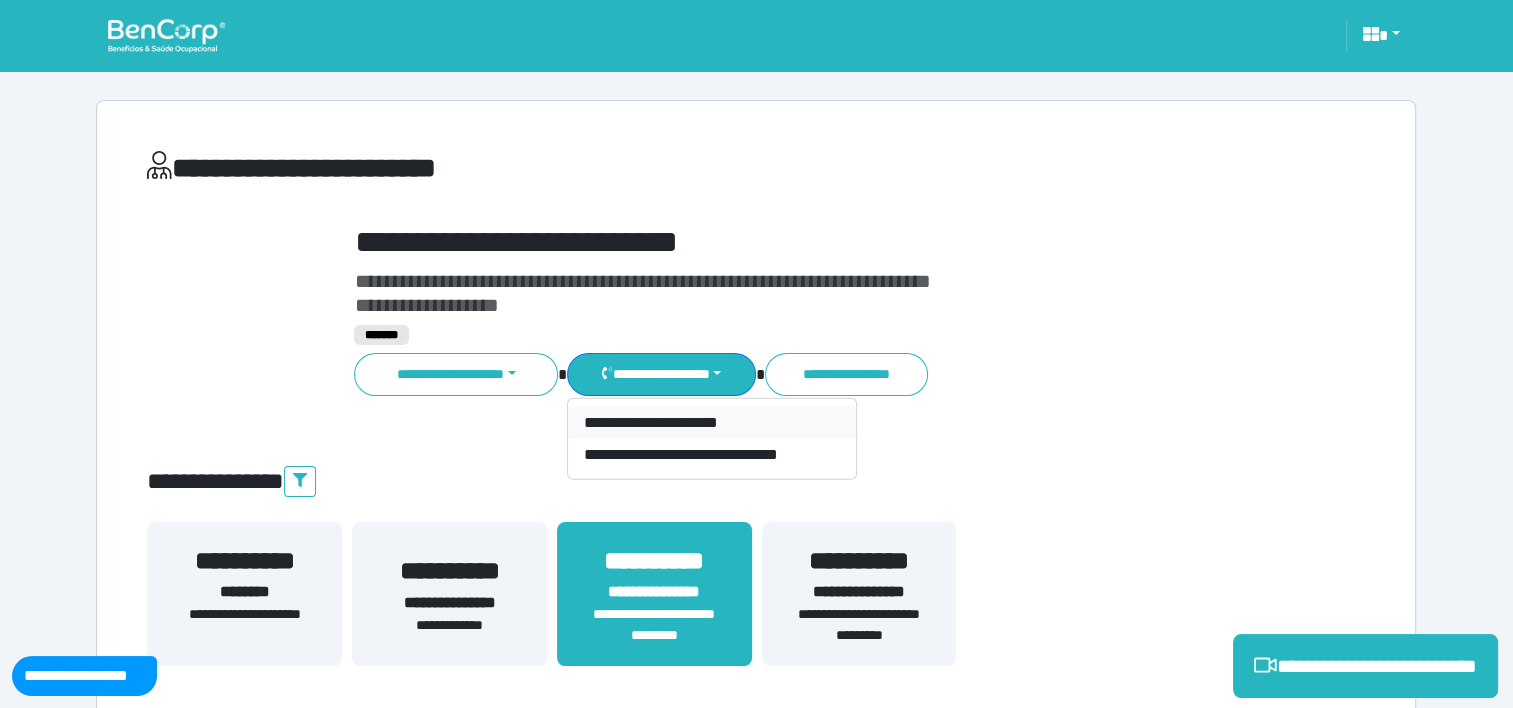 click on "**********" at bounding box center (712, 423) 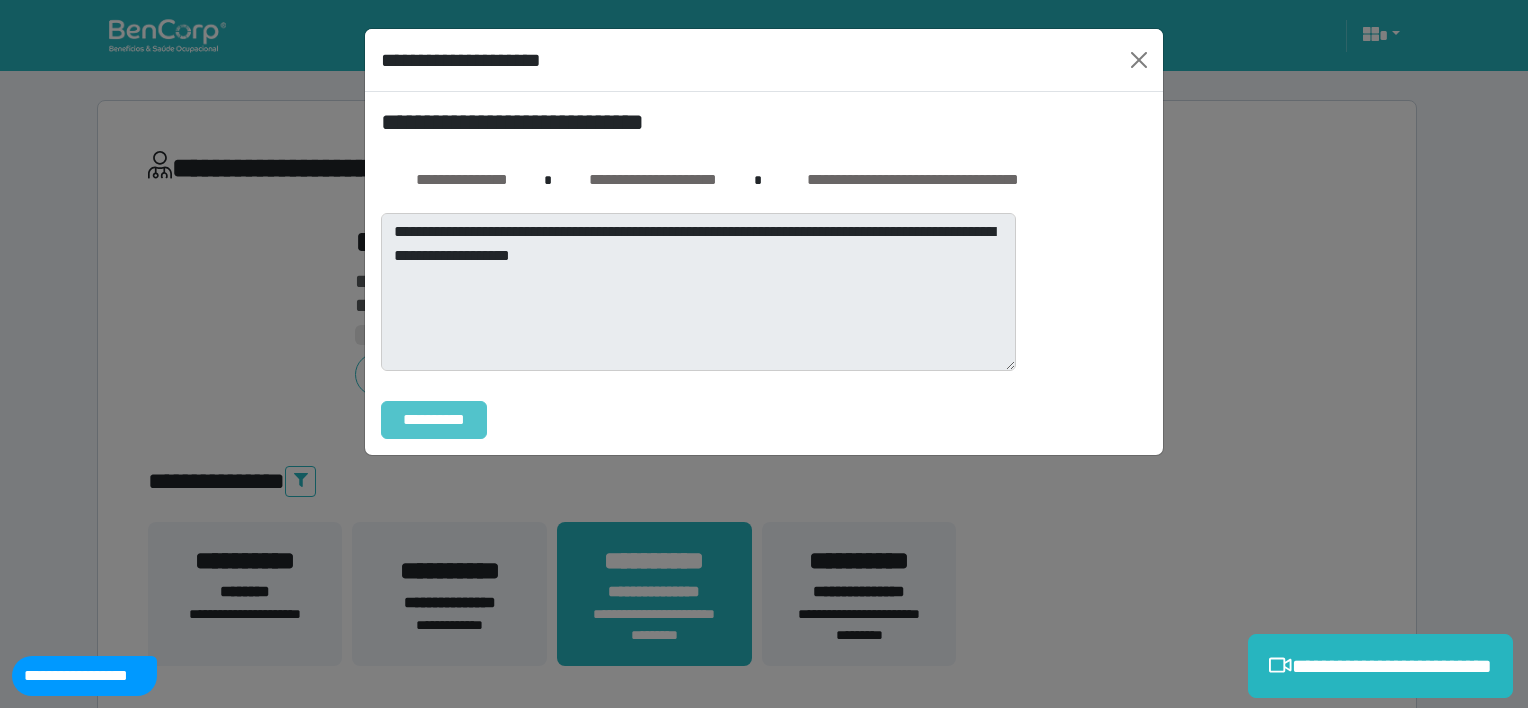 click on "**********" at bounding box center [434, 420] 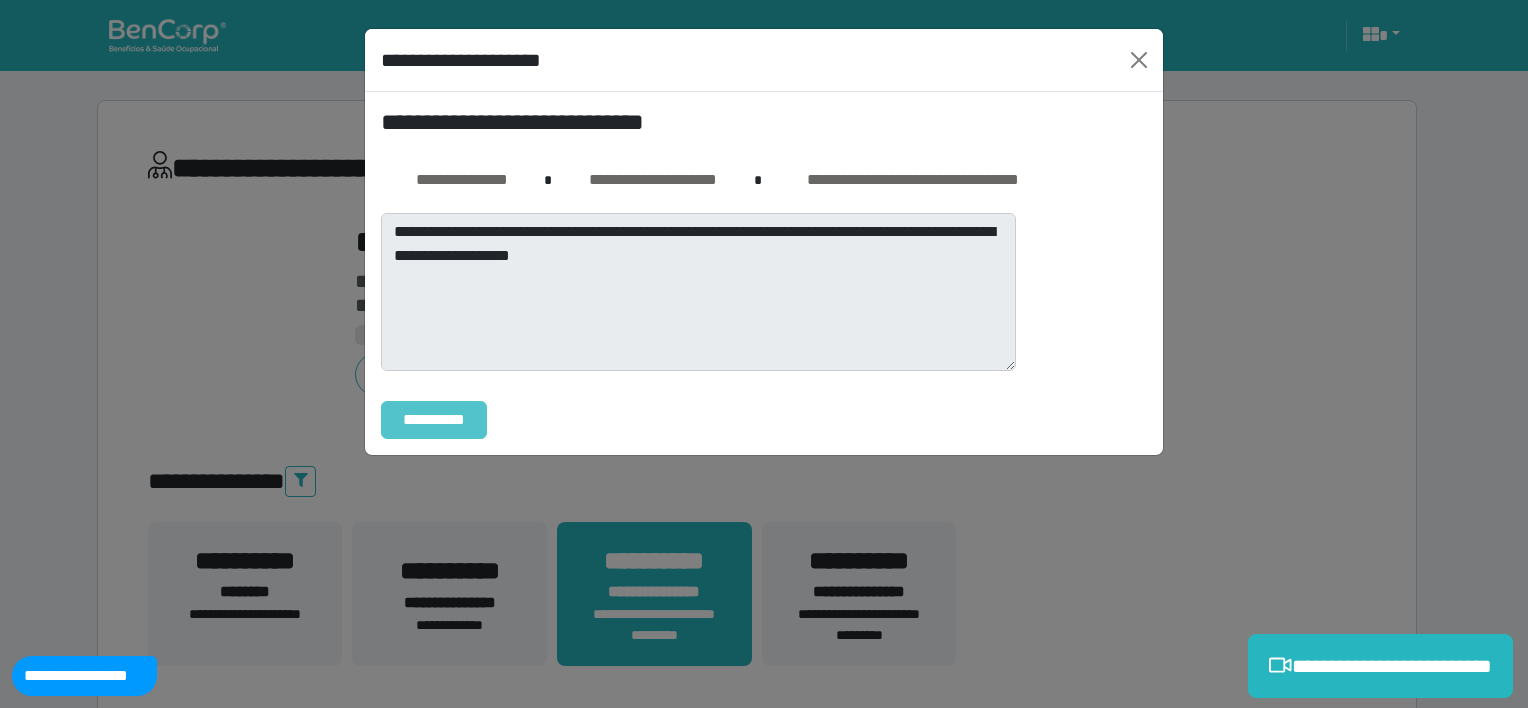 click on "**********" at bounding box center (434, 420) 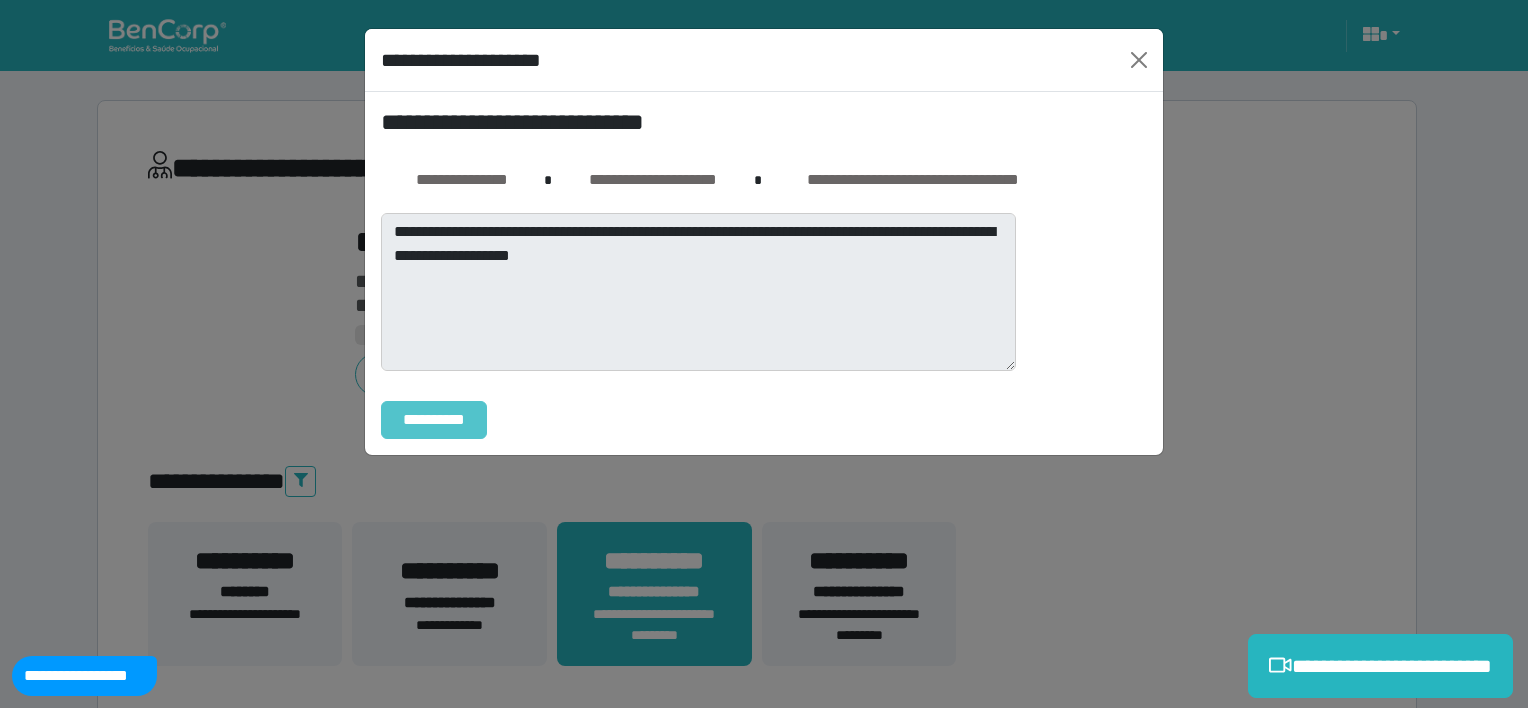 click on "**********" at bounding box center (434, 420) 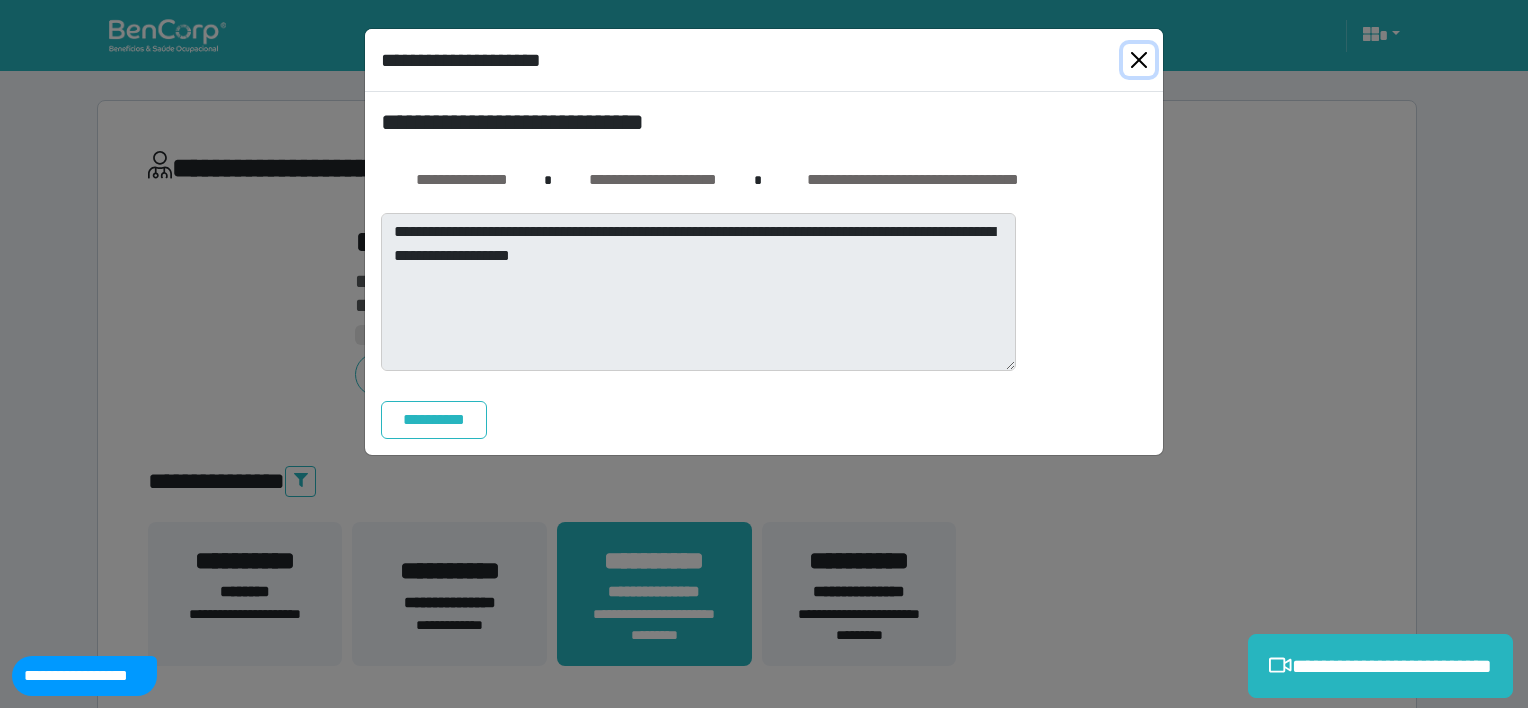 click at bounding box center [1139, 60] 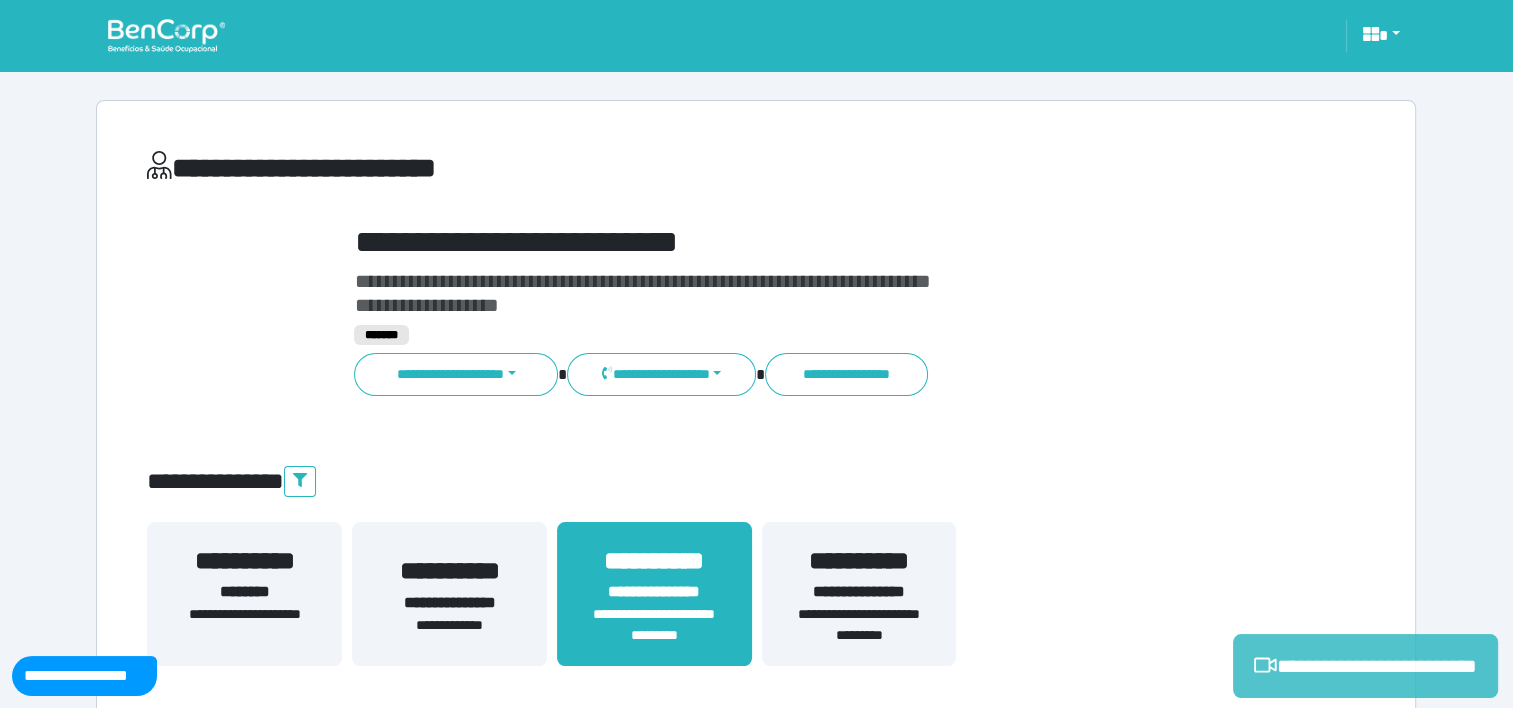 click on "**********" at bounding box center (1365, 666) 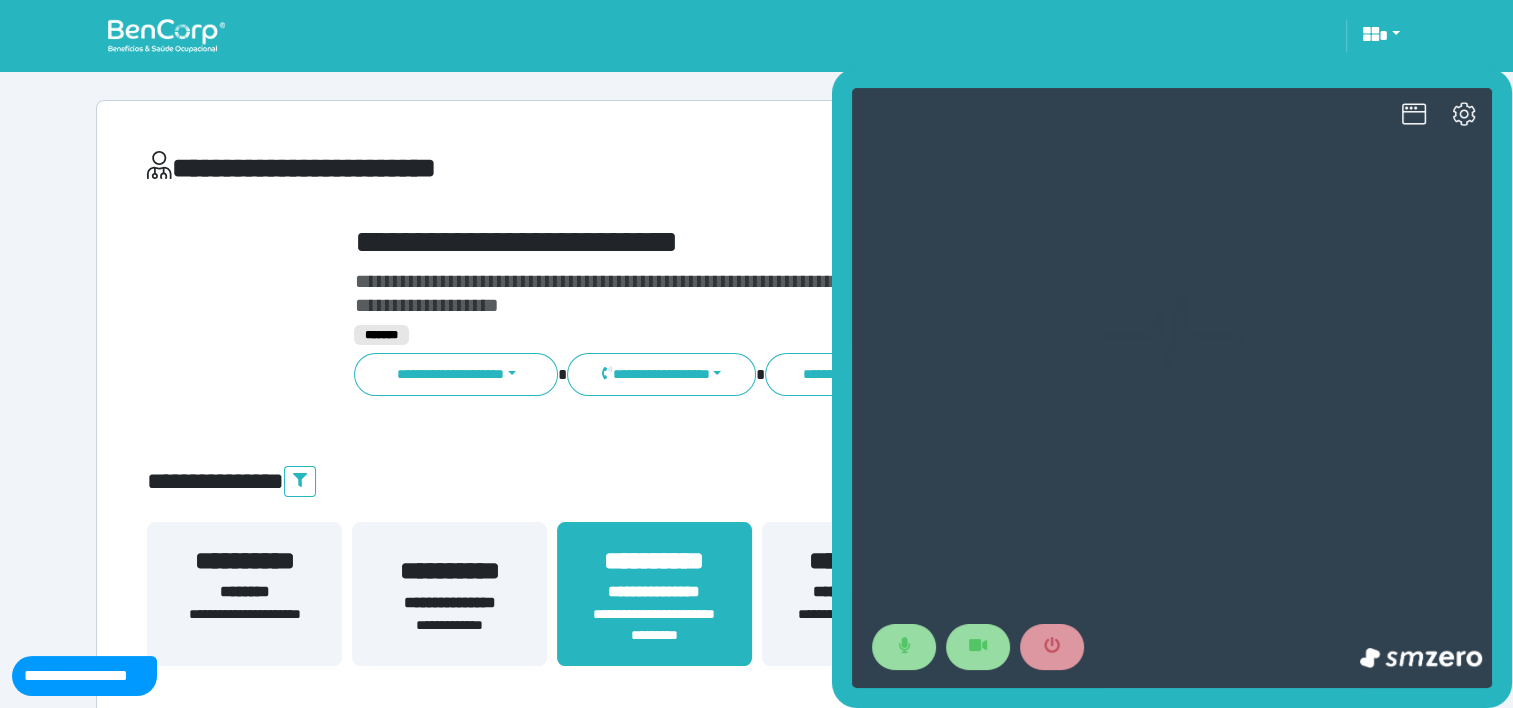 scroll, scrollTop: 0, scrollLeft: 0, axis: both 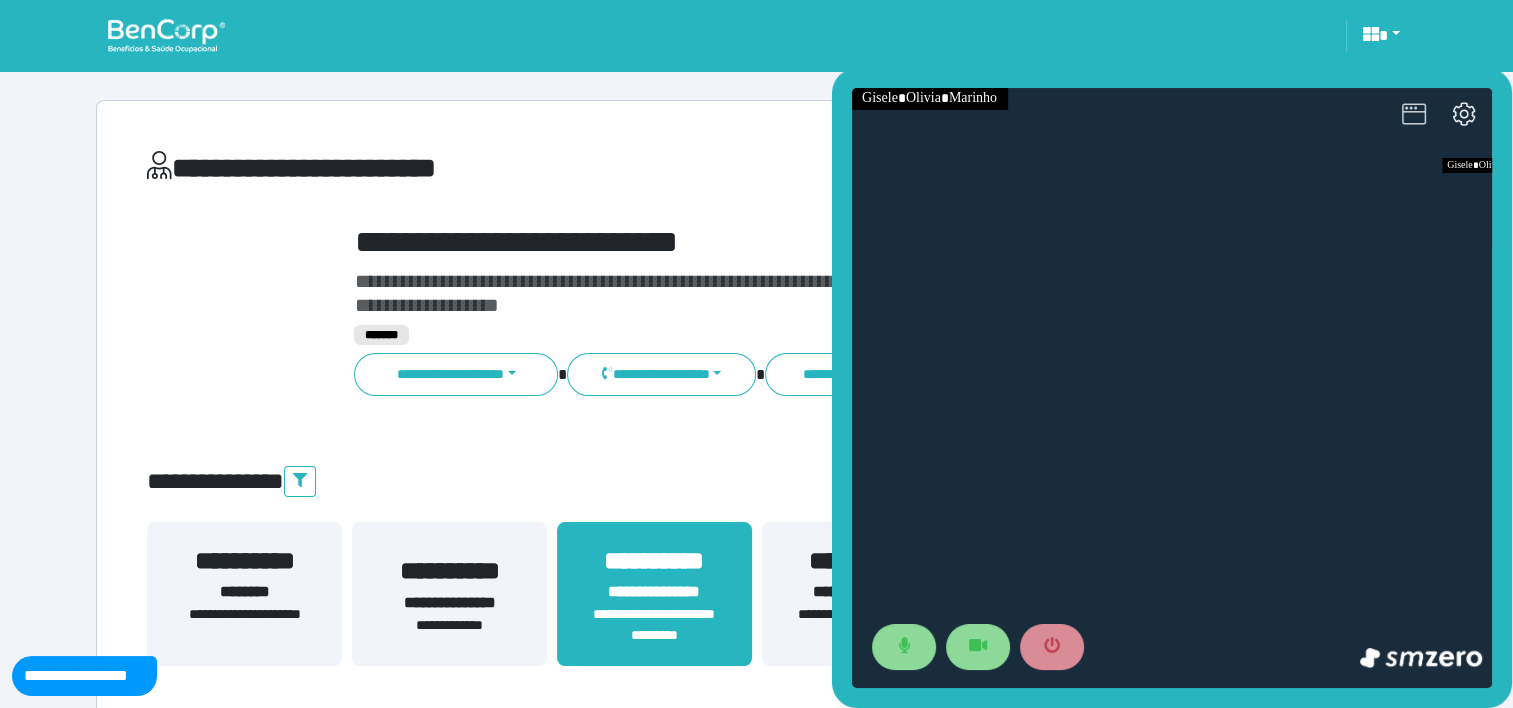 click 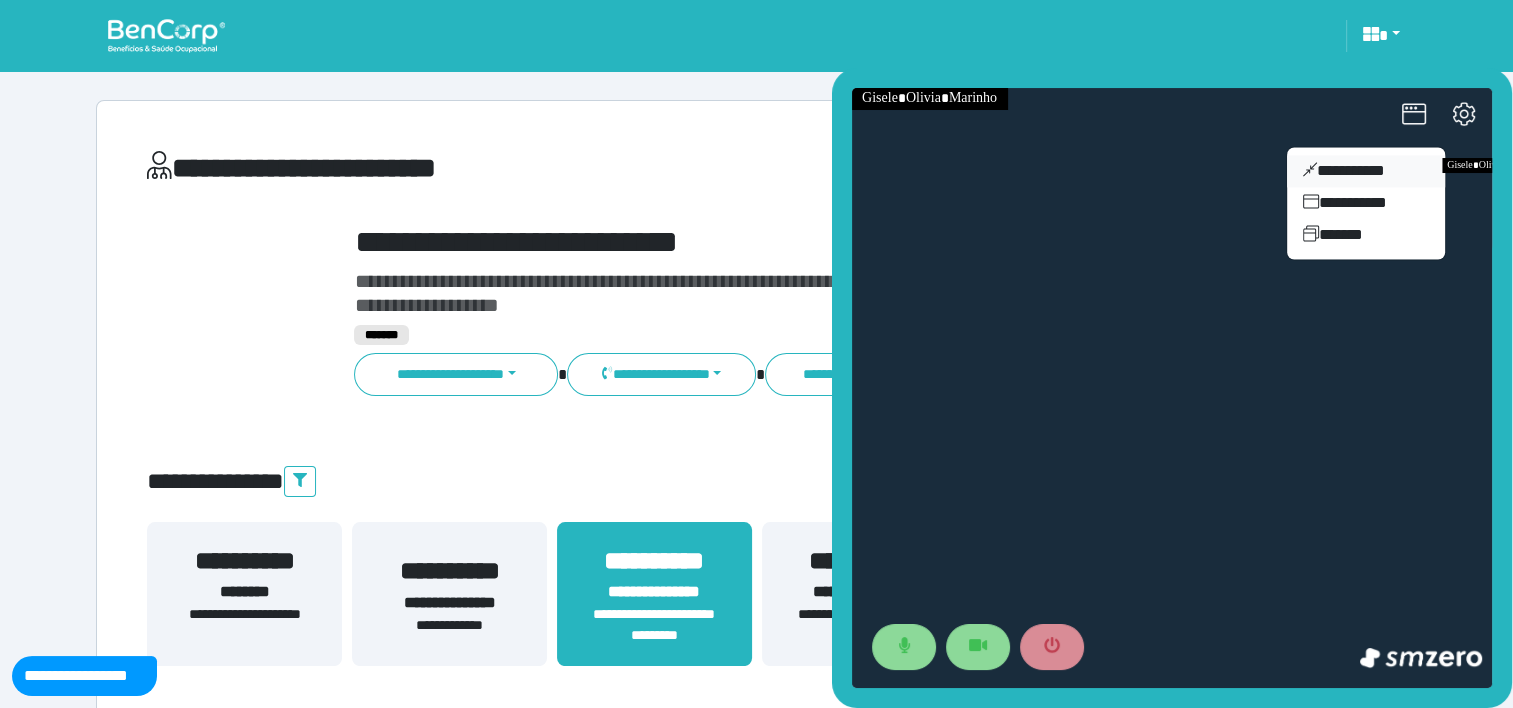 click on "**********" at bounding box center (1366, 171) 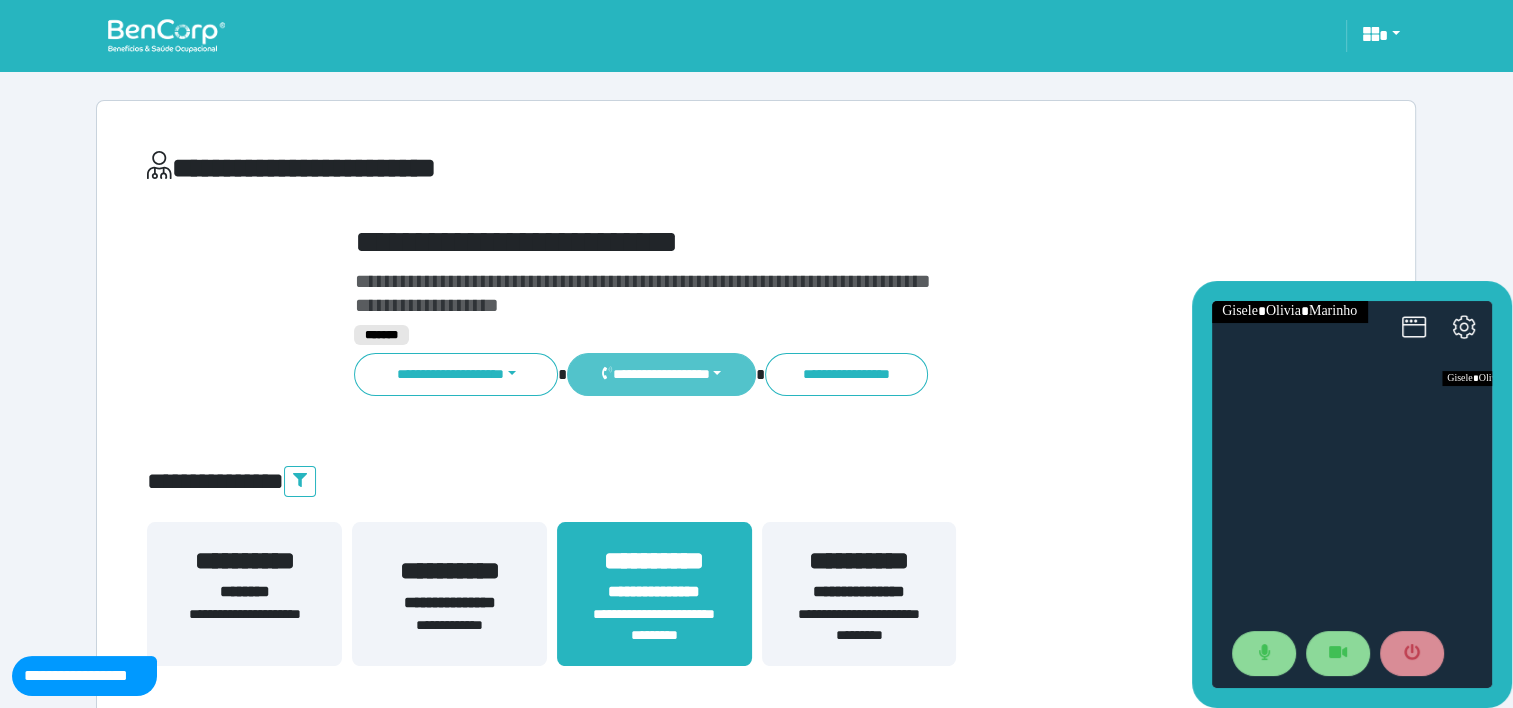 click on "**********" at bounding box center (661, 374) 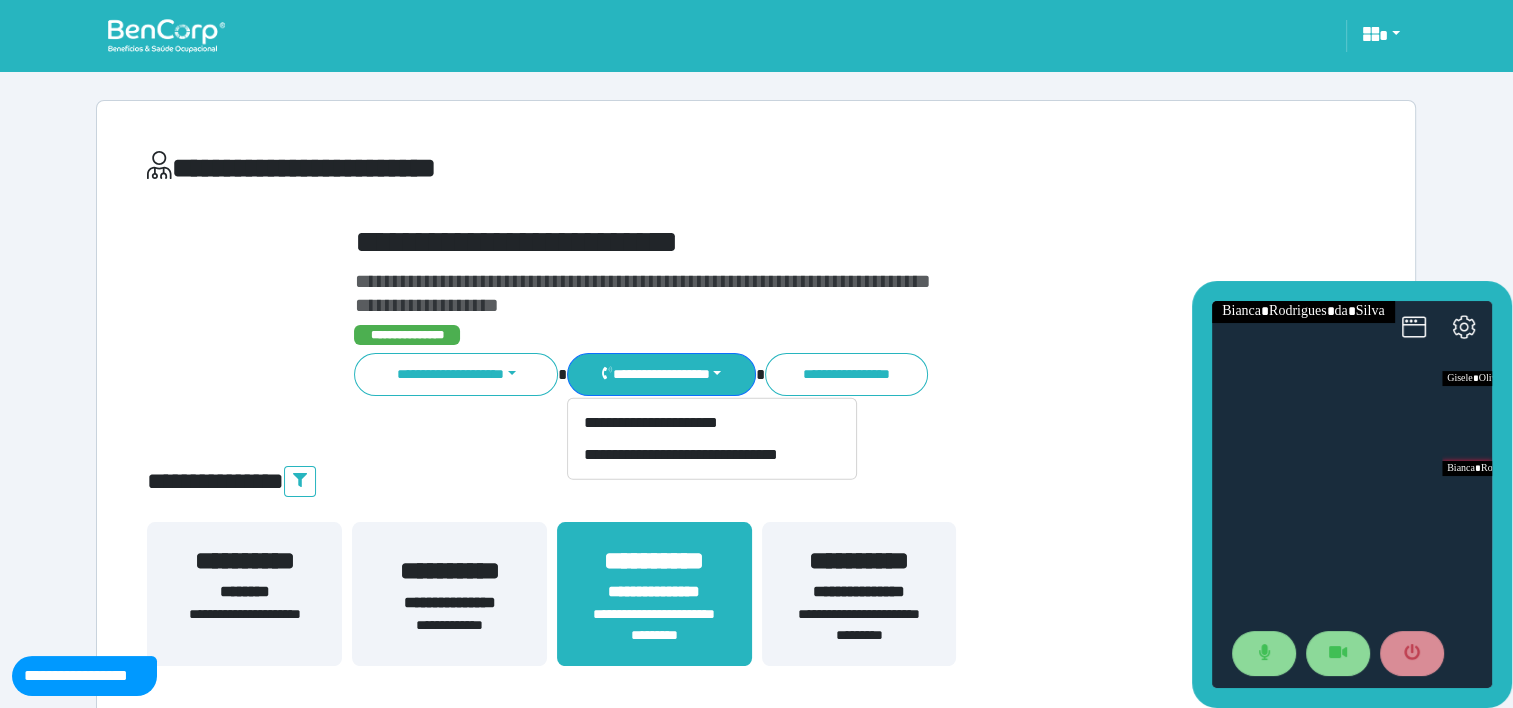 click on "**********" at bounding box center (756, 4277) 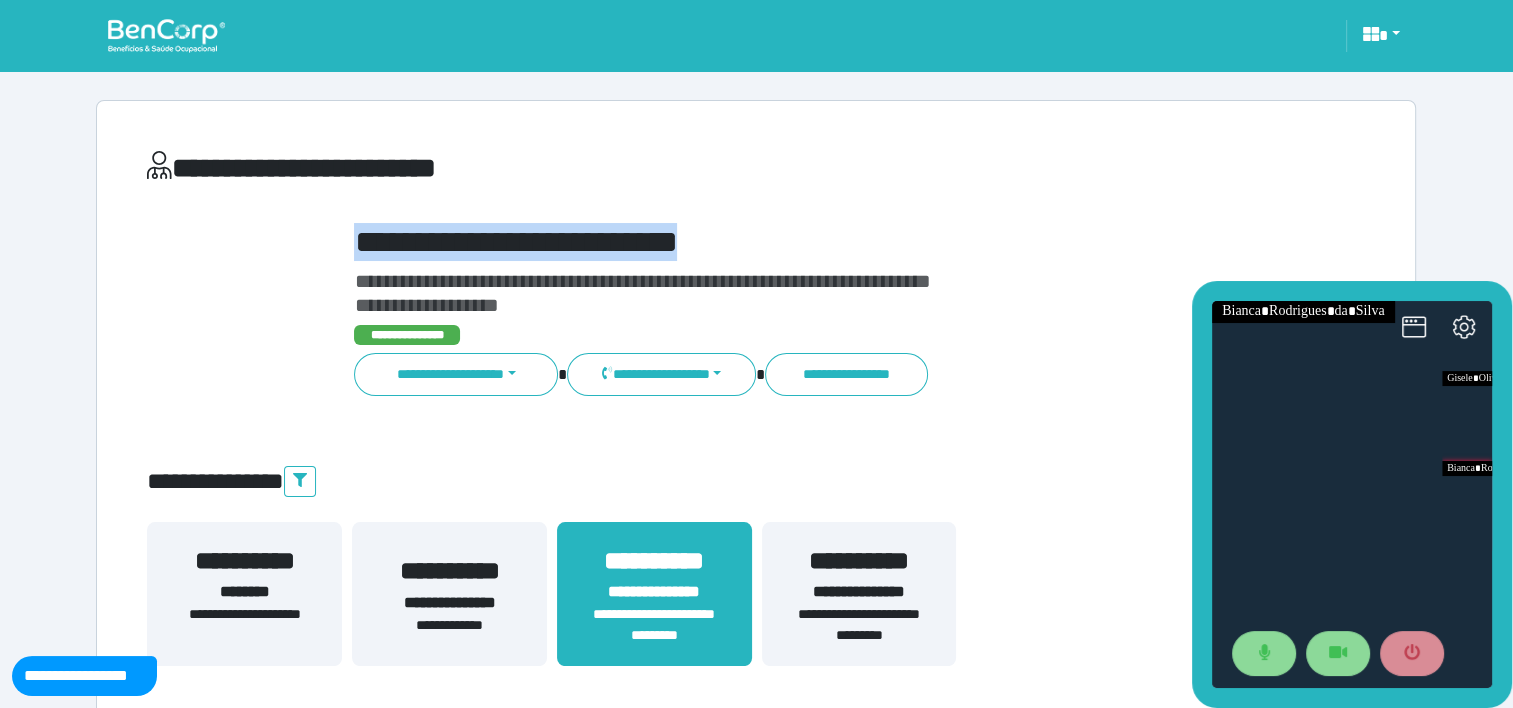 drag, startPoint x: 1428, startPoint y: 241, endPoint x: 1529, endPoint y: 104, distance: 170.20576 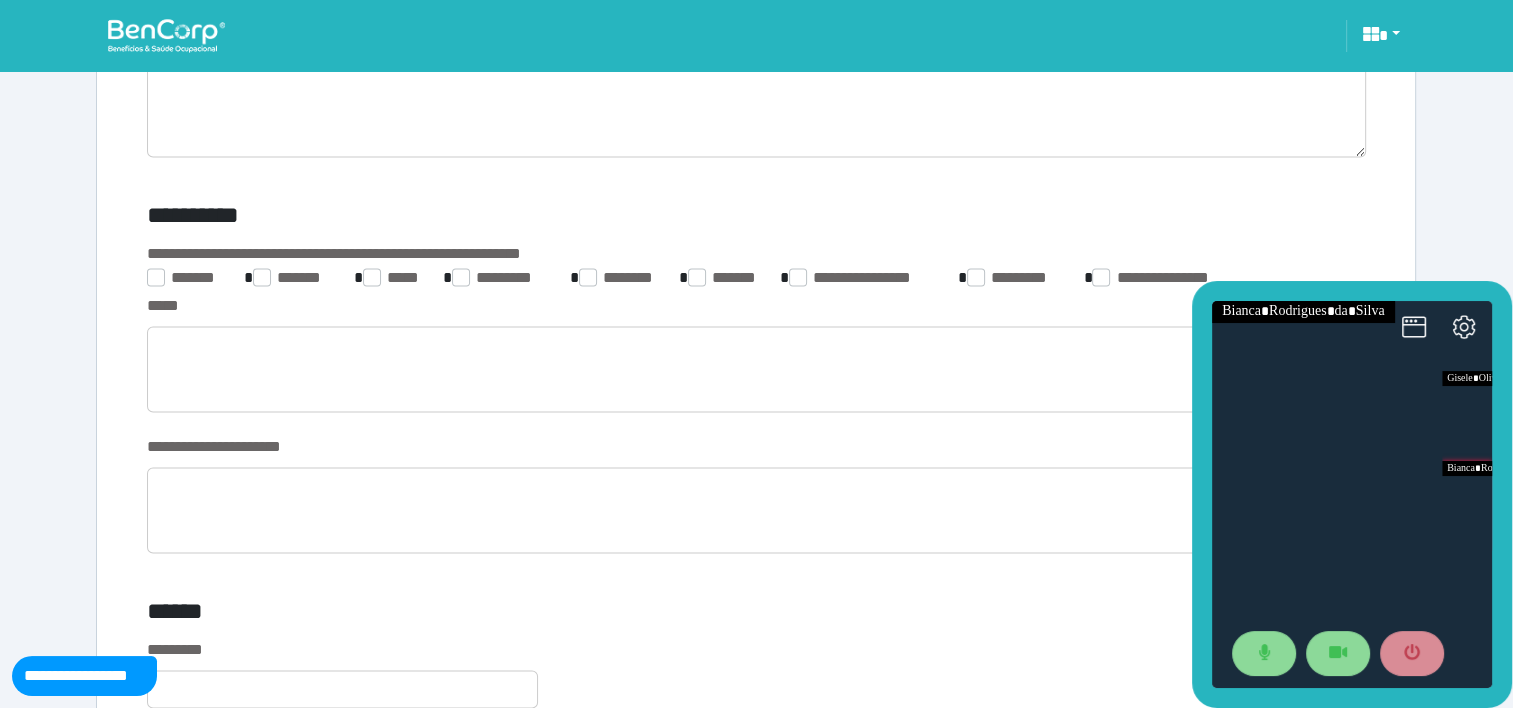 scroll, scrollTop: 3165, scrollLeft: 0, axis: vertical 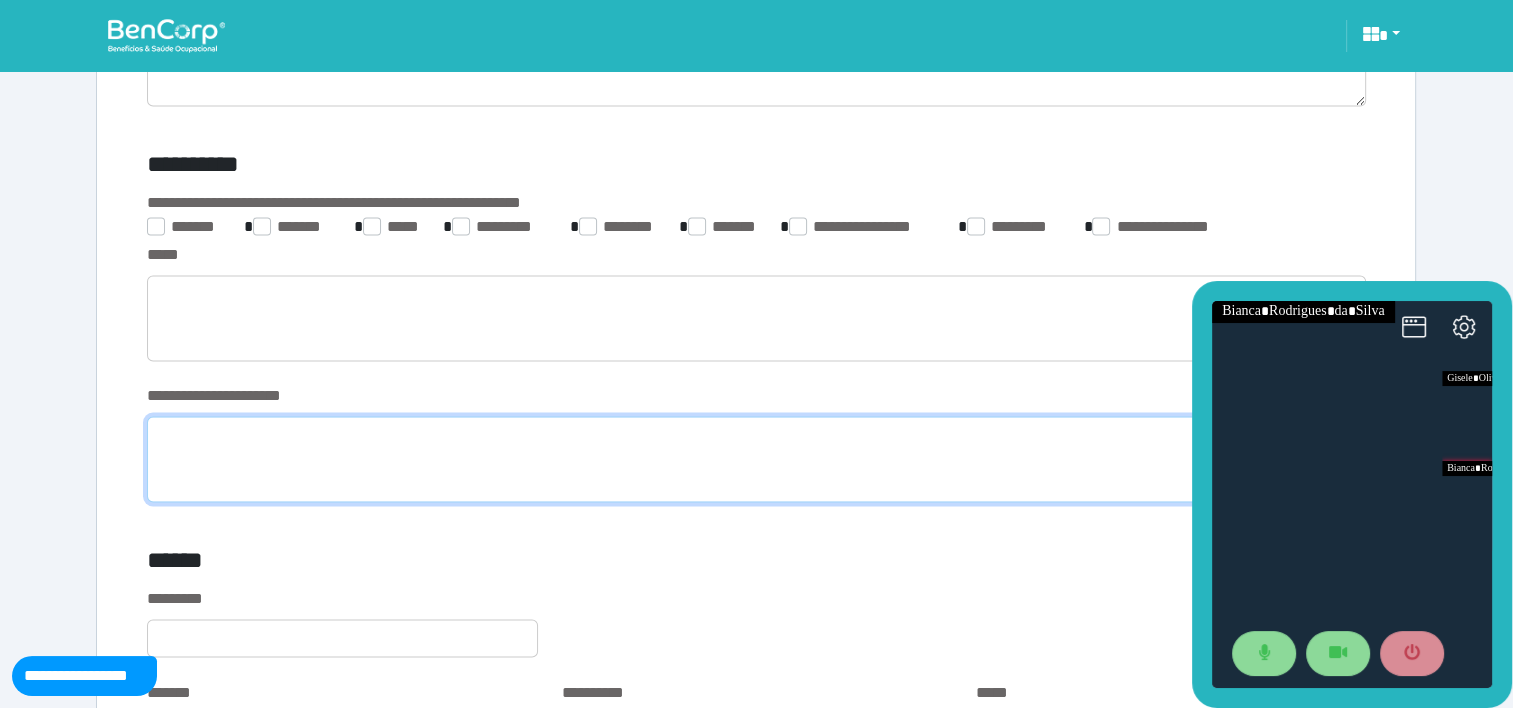 click at bounding box center (756, 459) 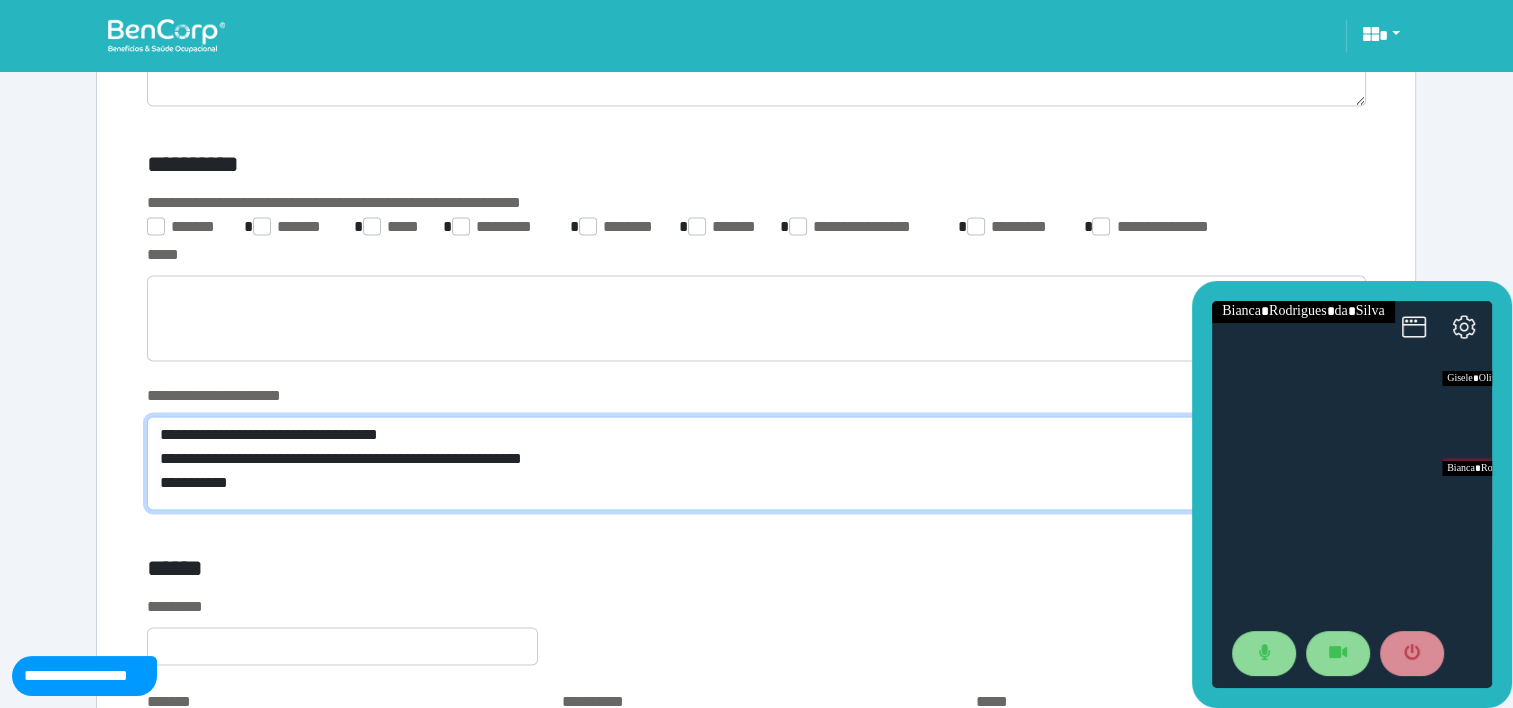 scroll, scrollTop: 0, scrollLeft: 0, axis: both 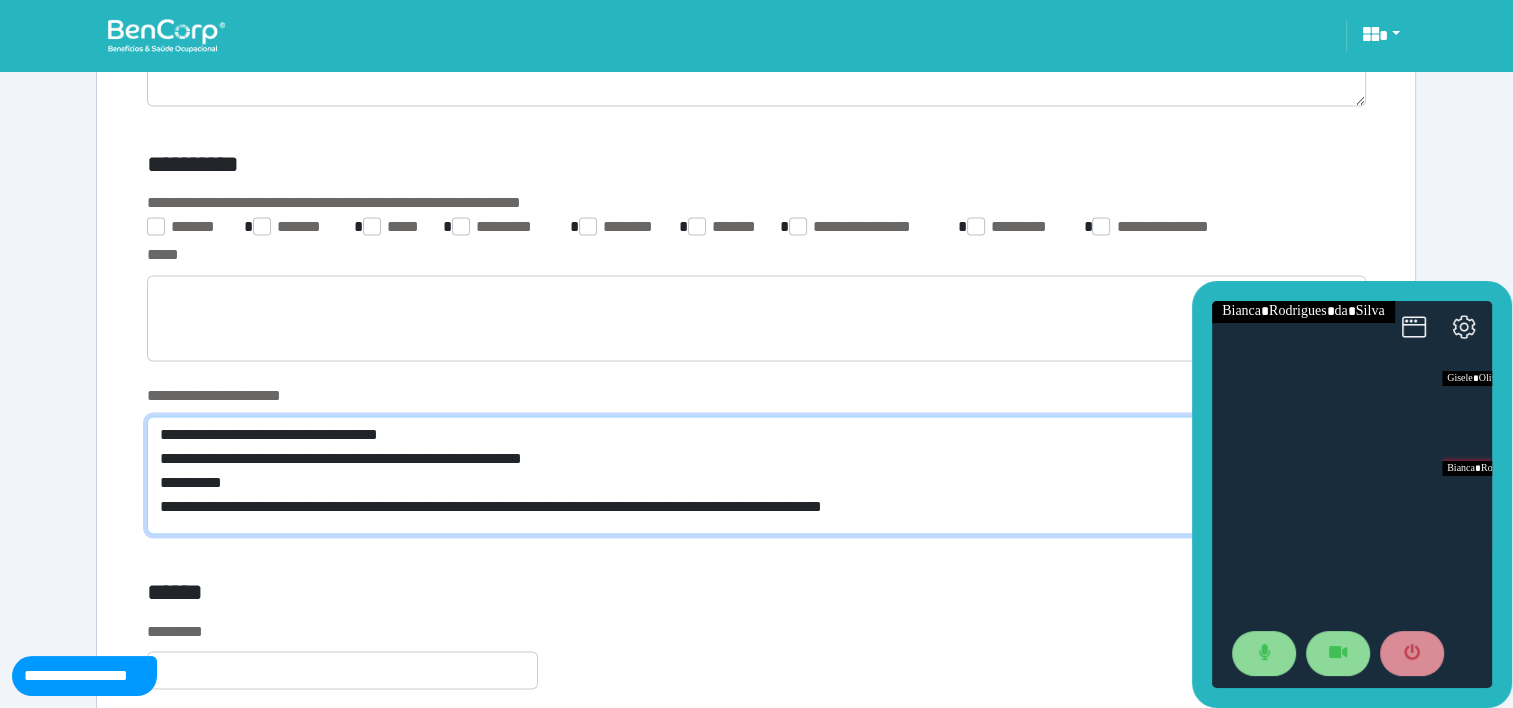 click on "**********" at bounding box center [756, 475] 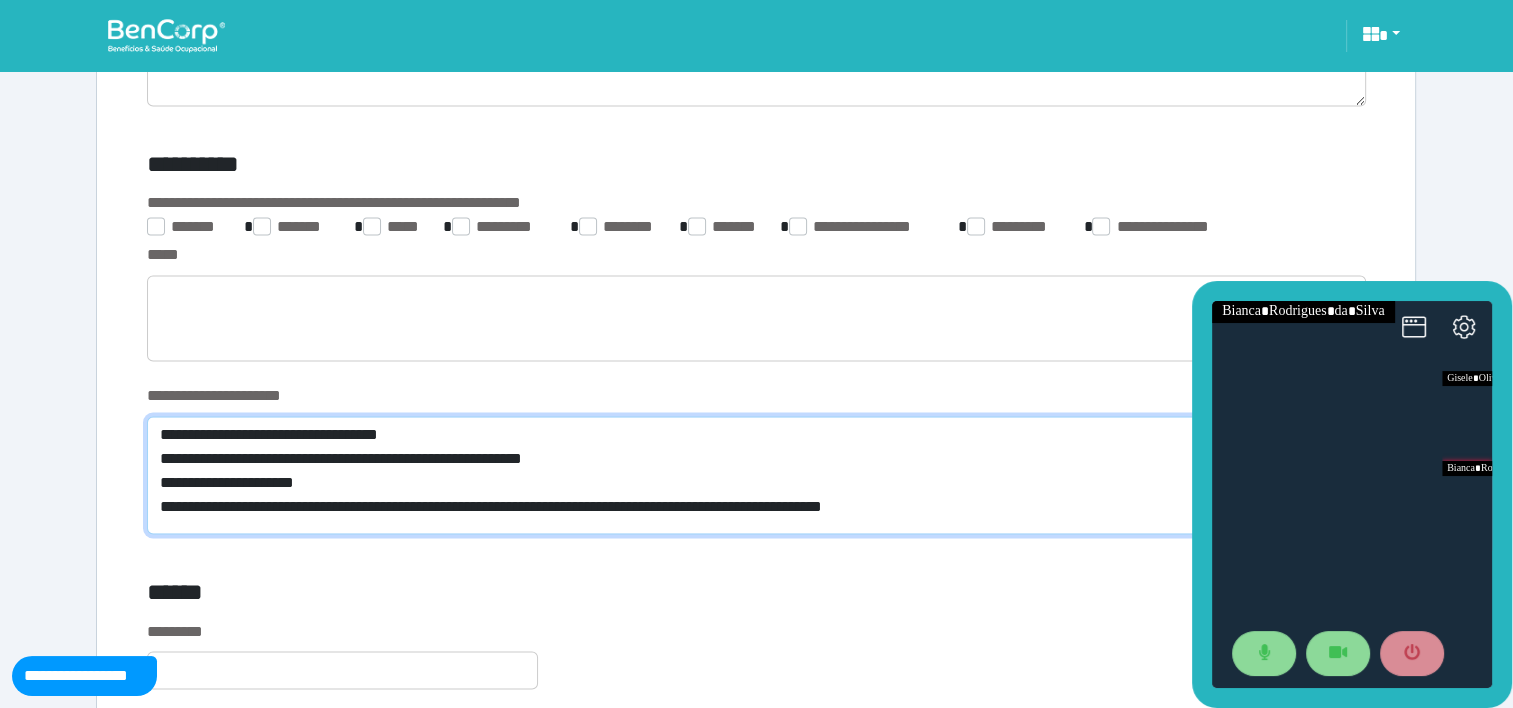 click on "**********" at bounding box center (756, 475) 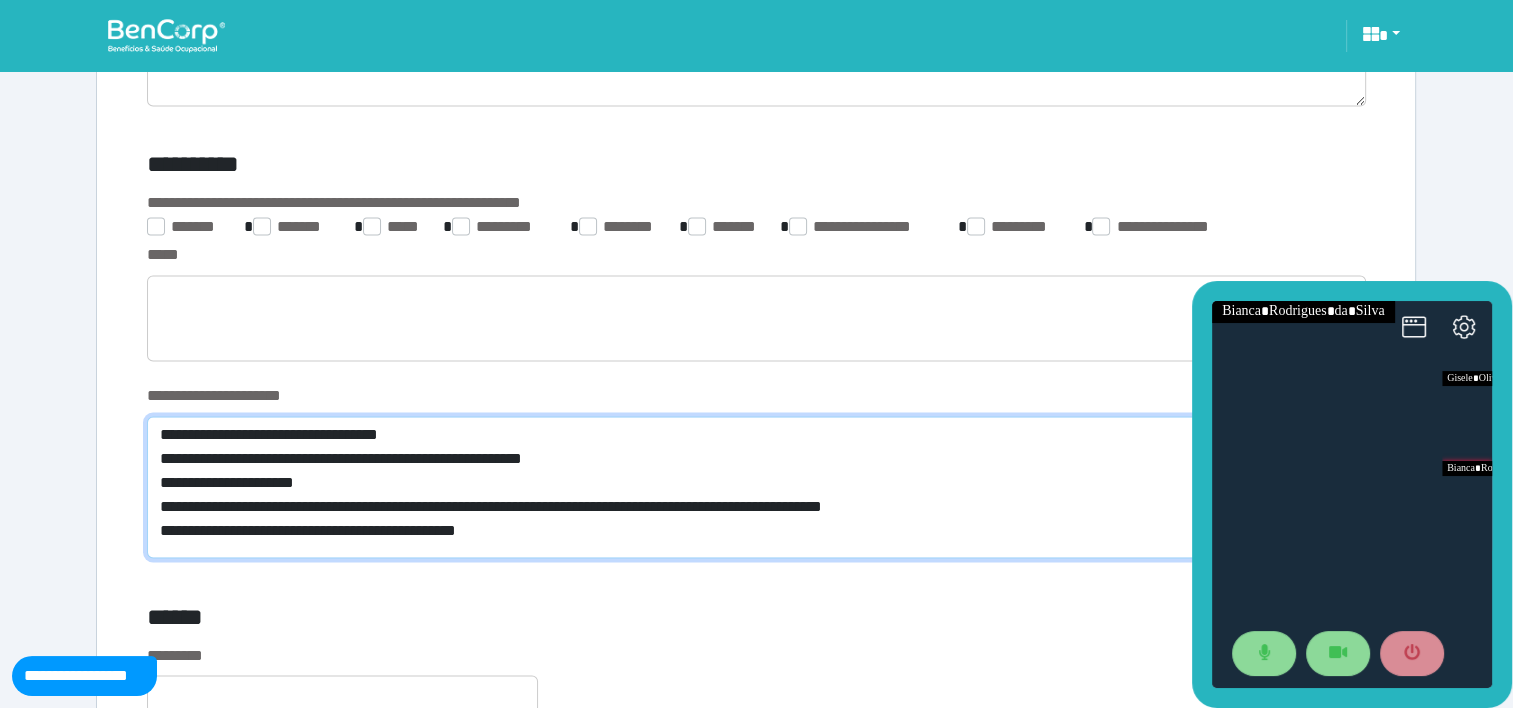 scroll, scrollTop: 0, scrollLeft: 0, axis: both 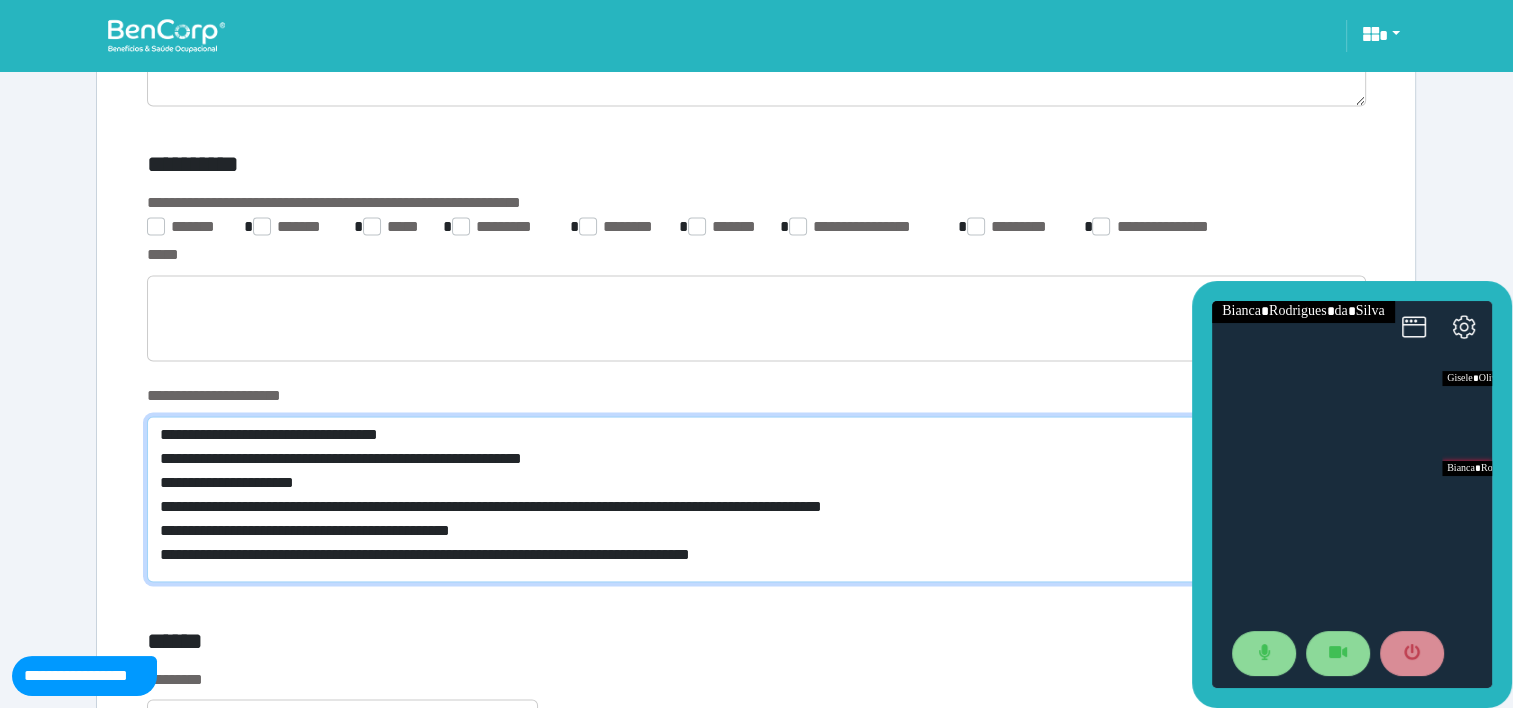 click on "**********" at bounding box center (756, 499) 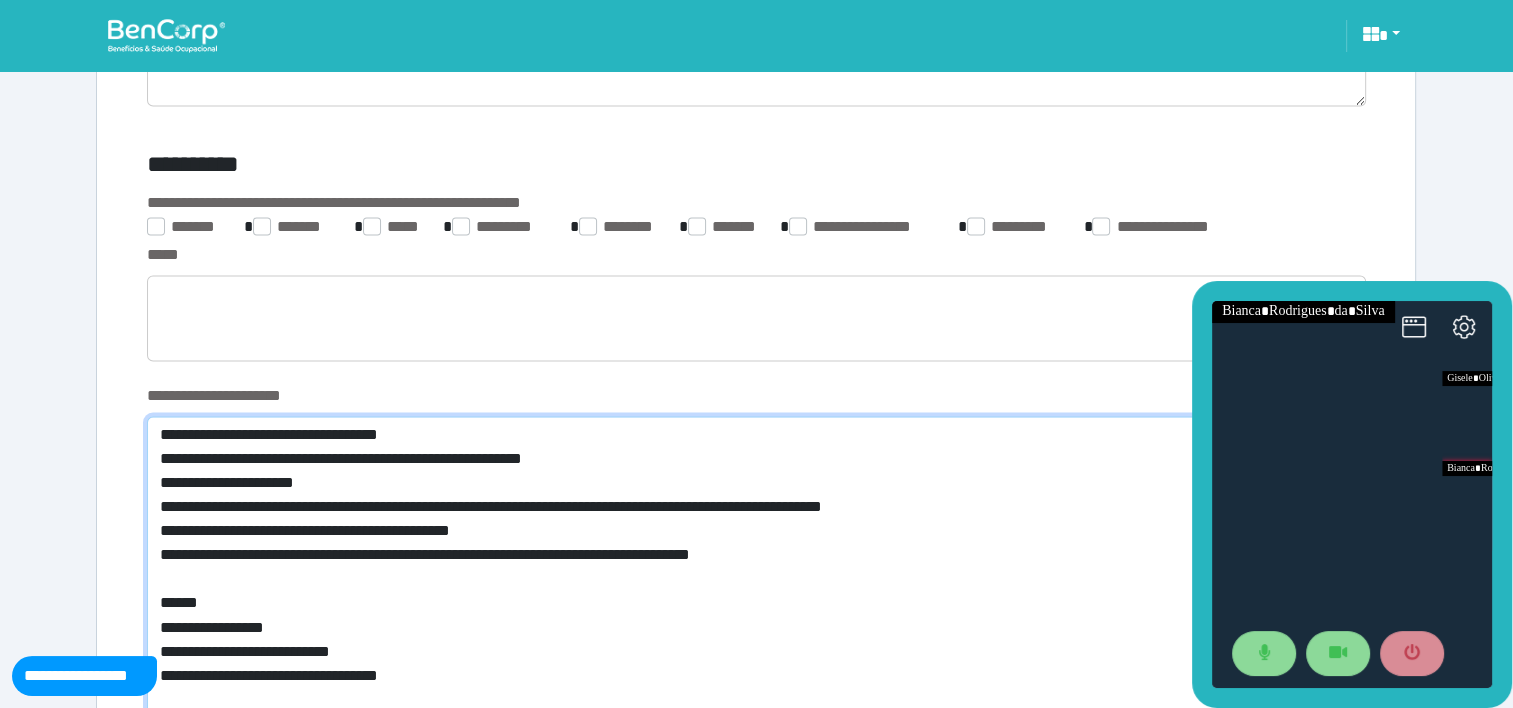 scroll, scrollTop: 0, scrollLeft: 0, axis: both 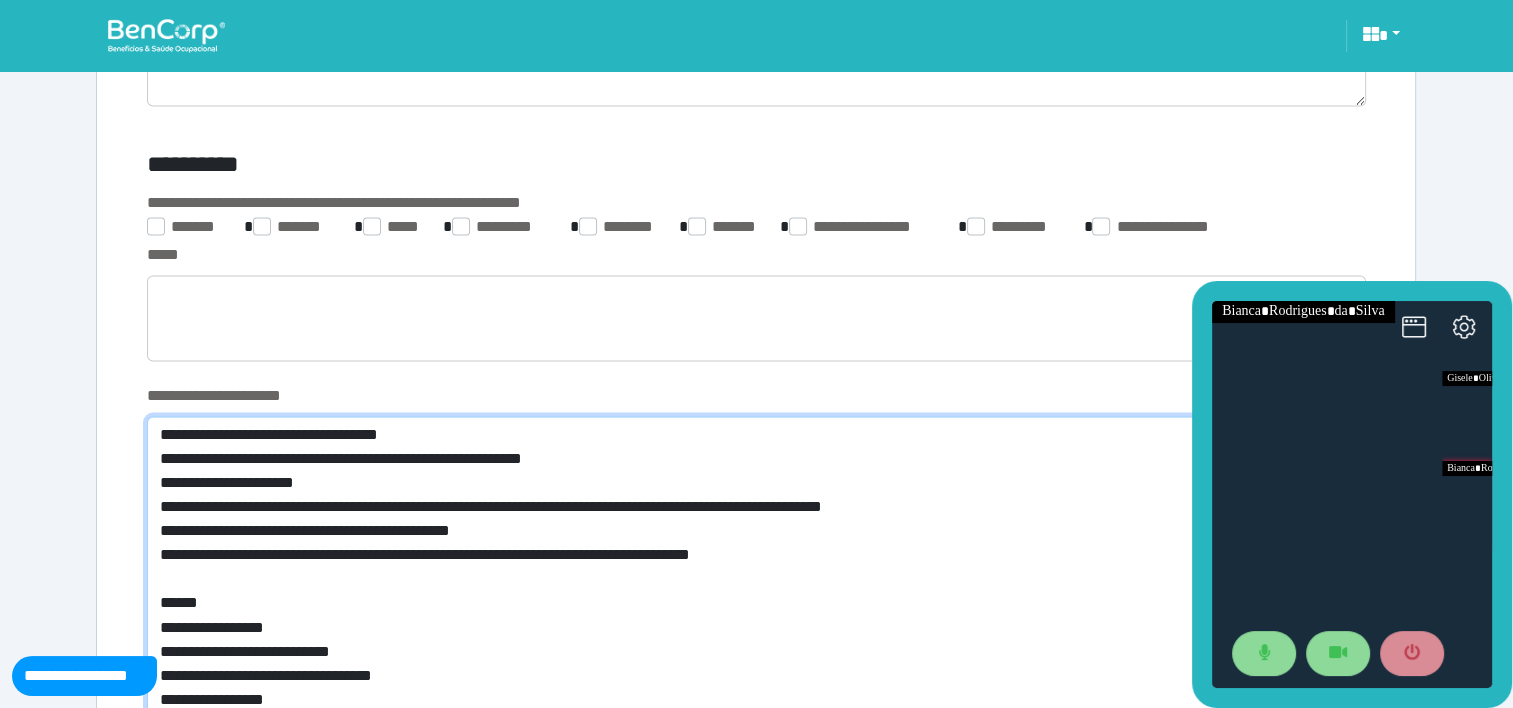 click on "**********" at bounding box center (756, 571) 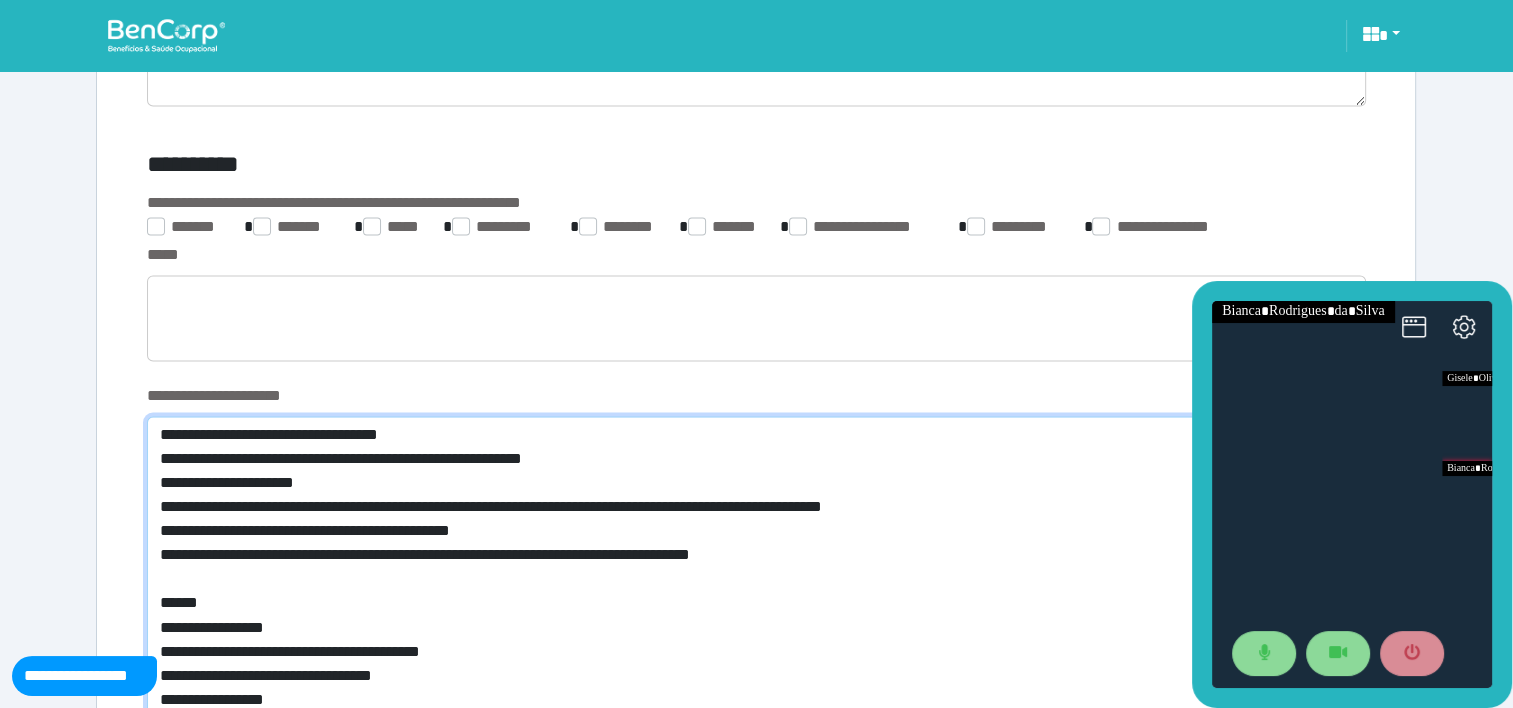 click on "**********" at bounding box center [756, 571] 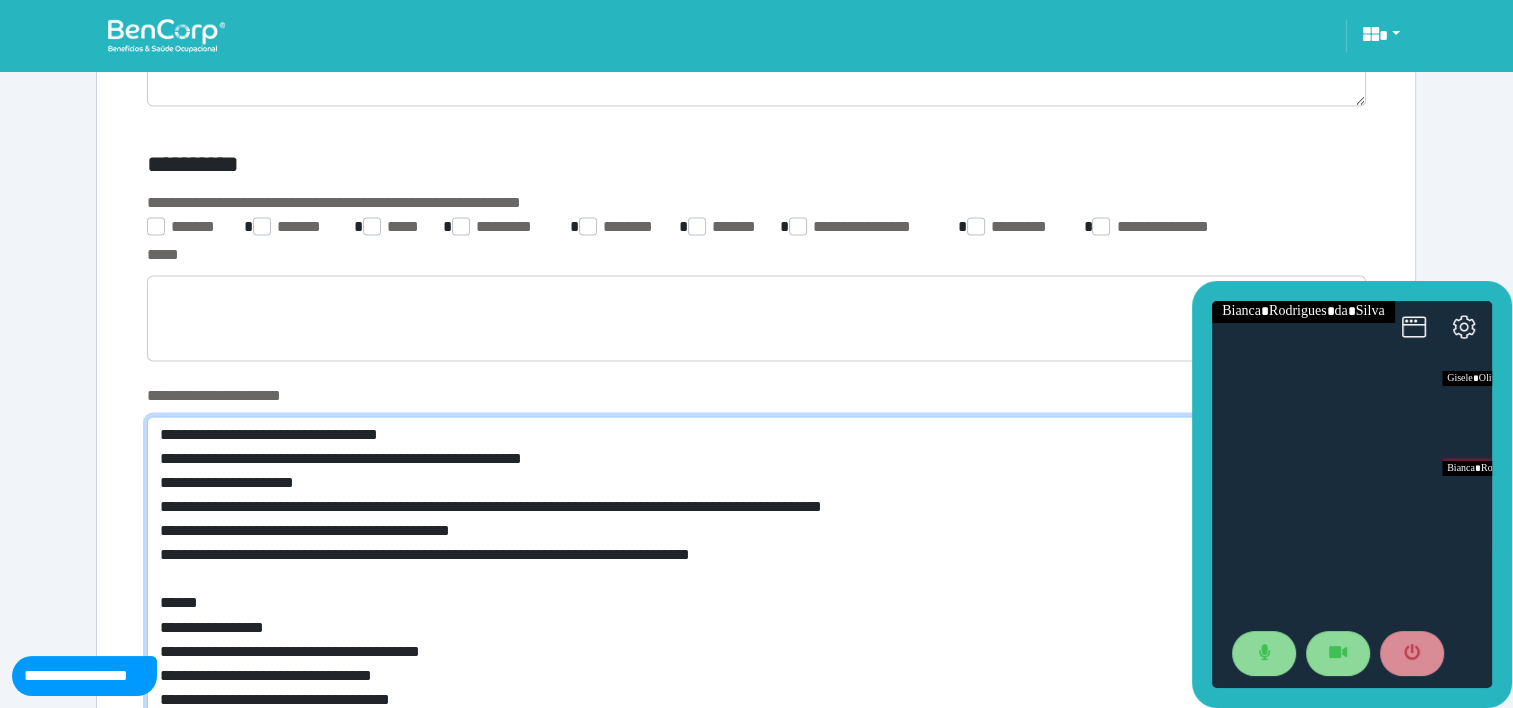 click on "**********" at bounding box center [756, 571] 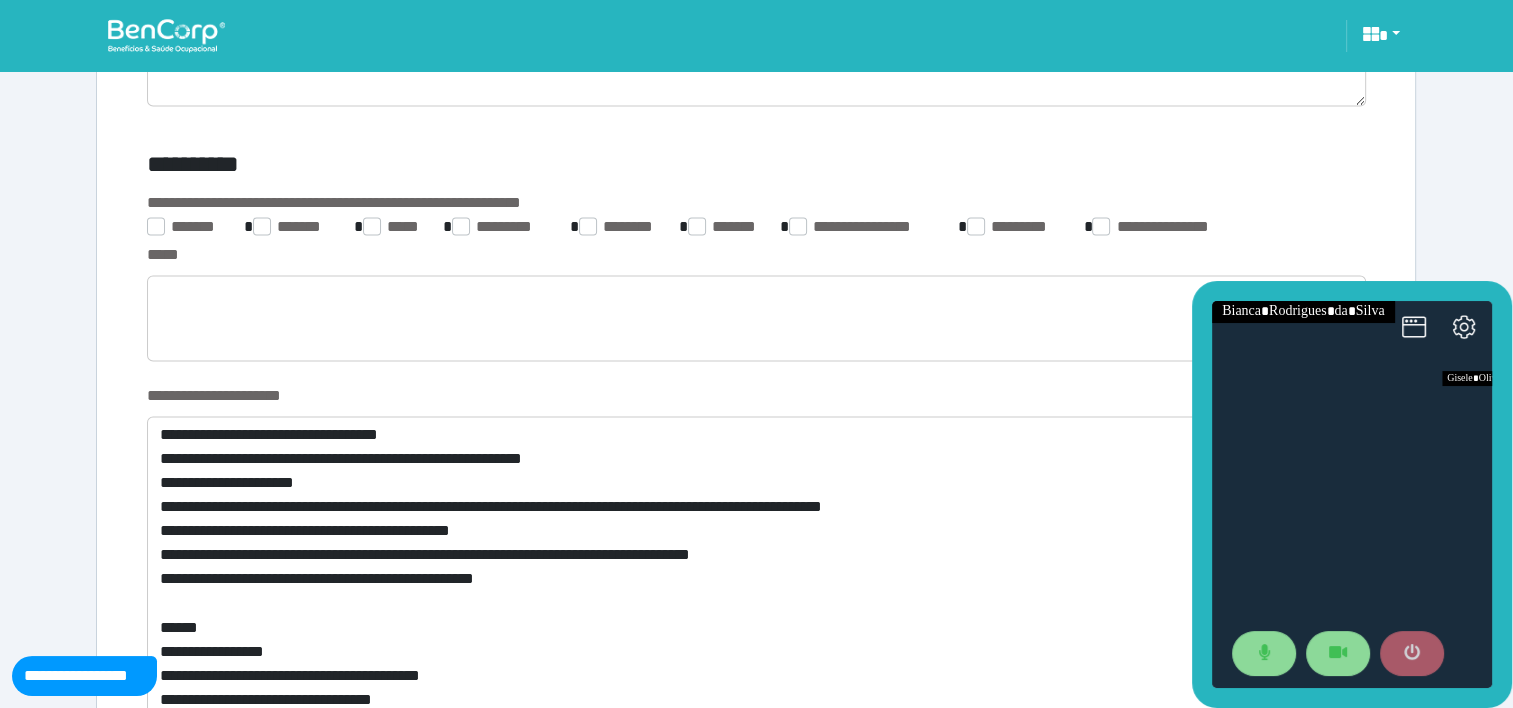 click at bounding box center [1412, 654] 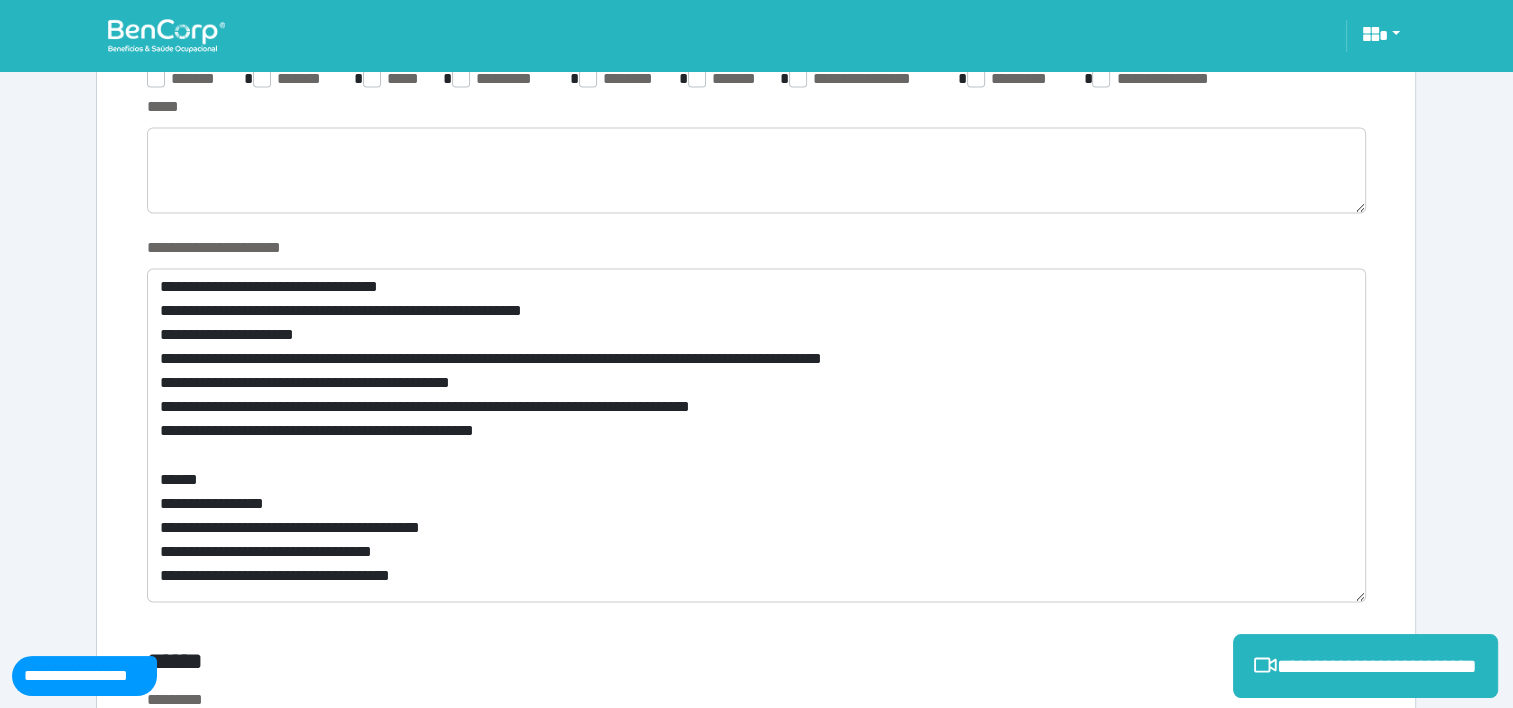 scroll, scrollTop: 3408, scrollLeft: 0, axis: vertical 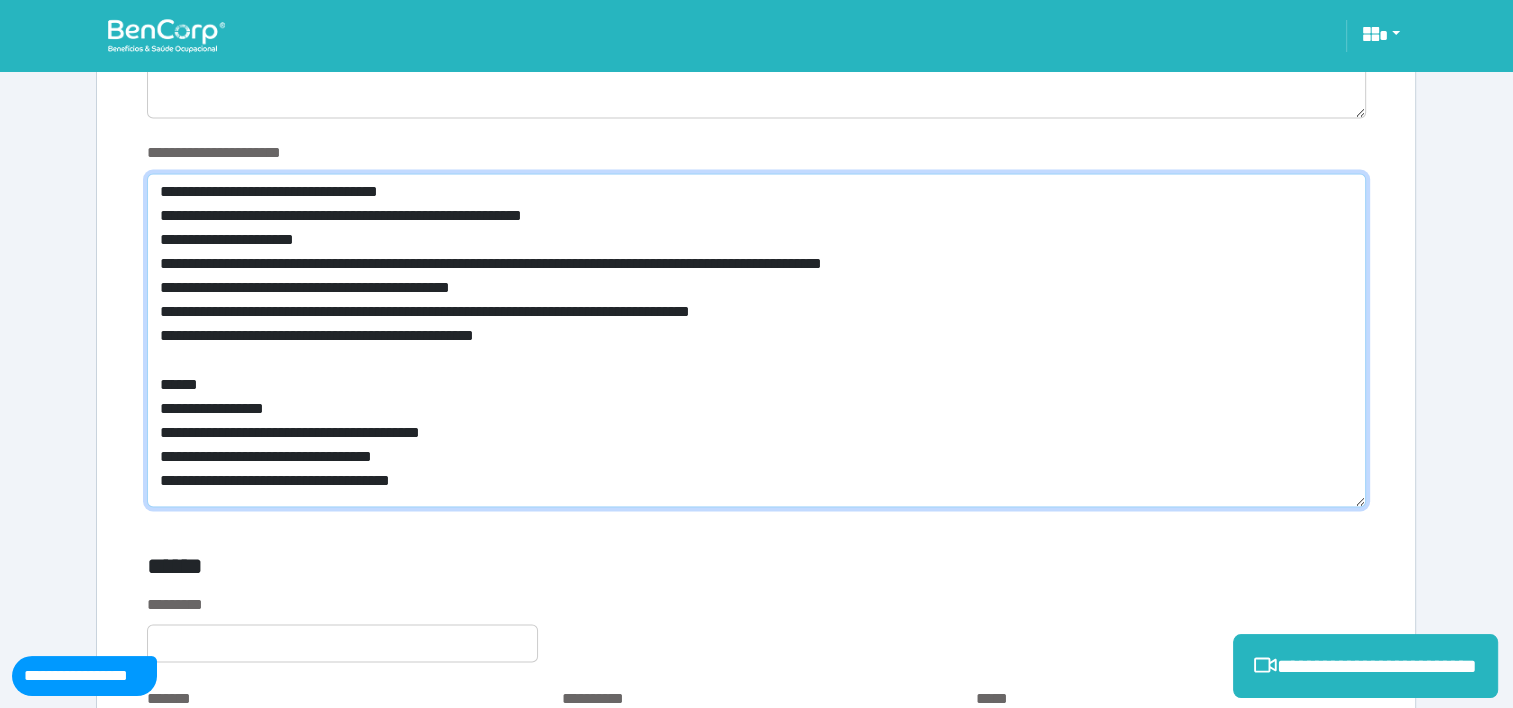 click on "**********" at bounding box center (756, 340) 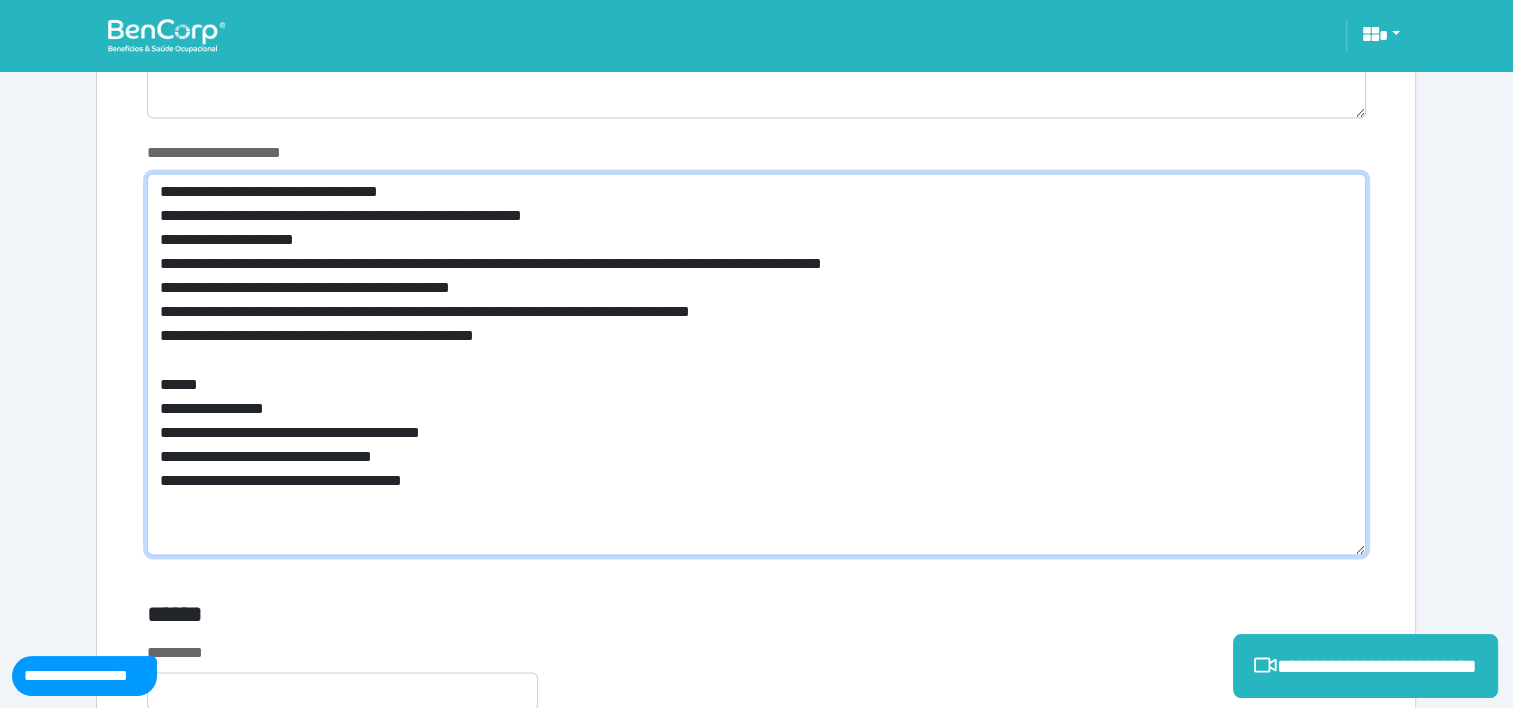 scroll, scrollTop: 0, scrollLeft: 0, axis: both 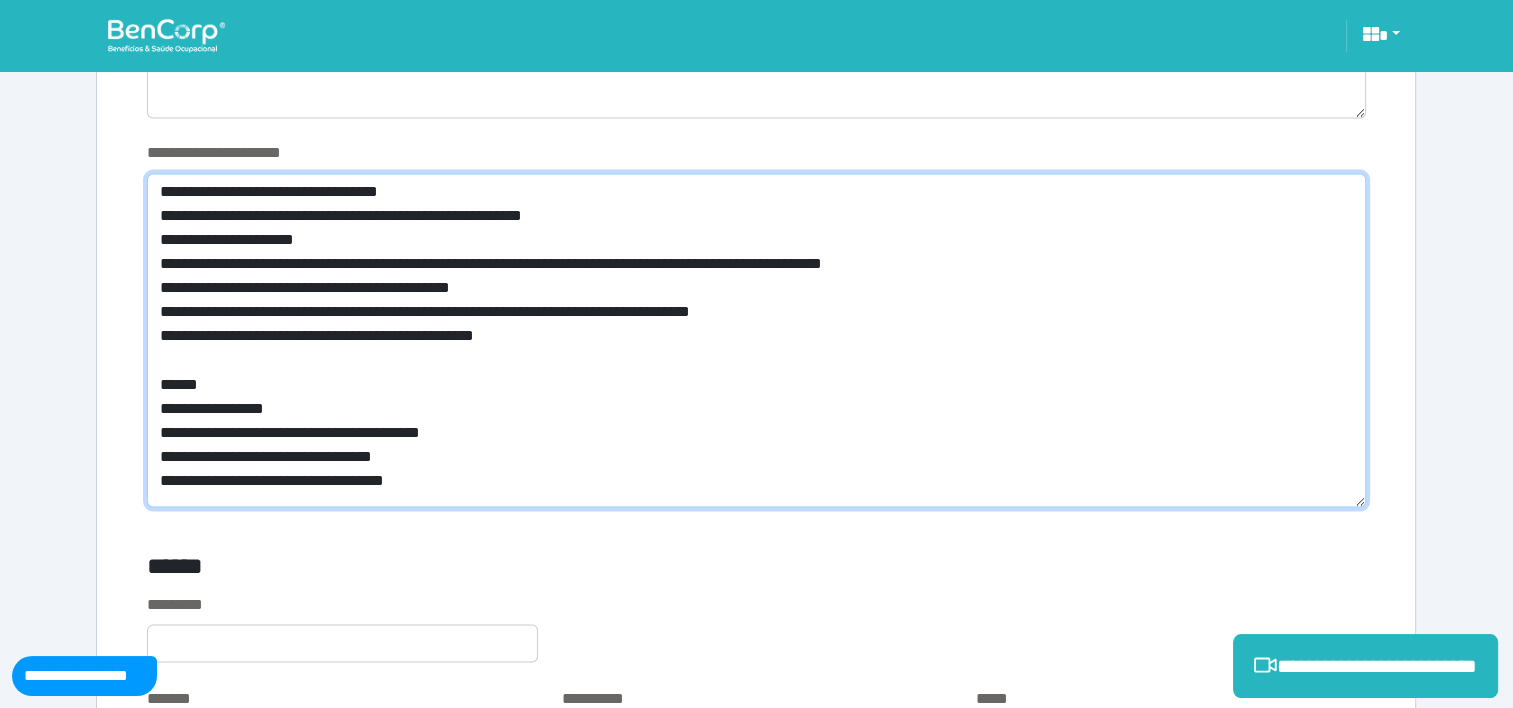 type on "**********" 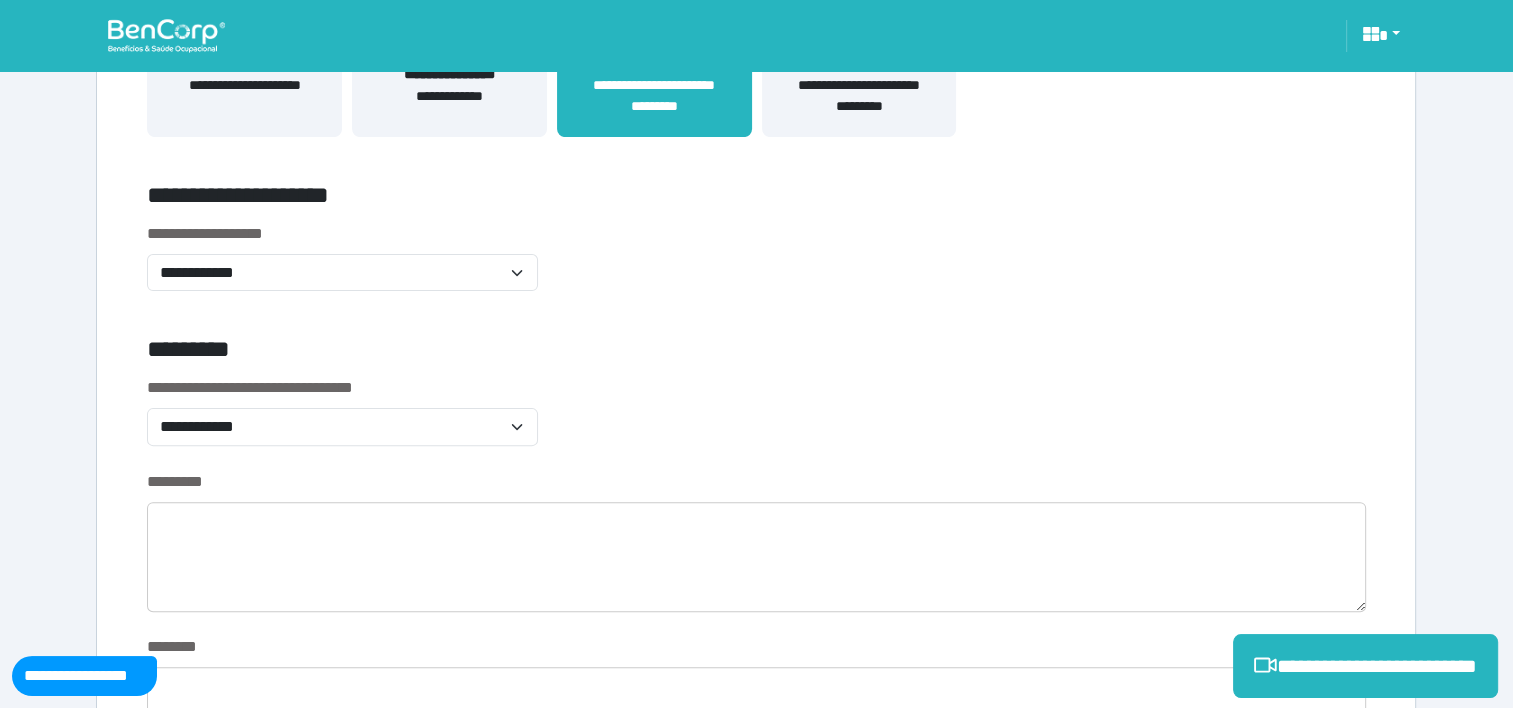 scroll, scrollTop: 550, scrollLeft: 0, axis: vertical 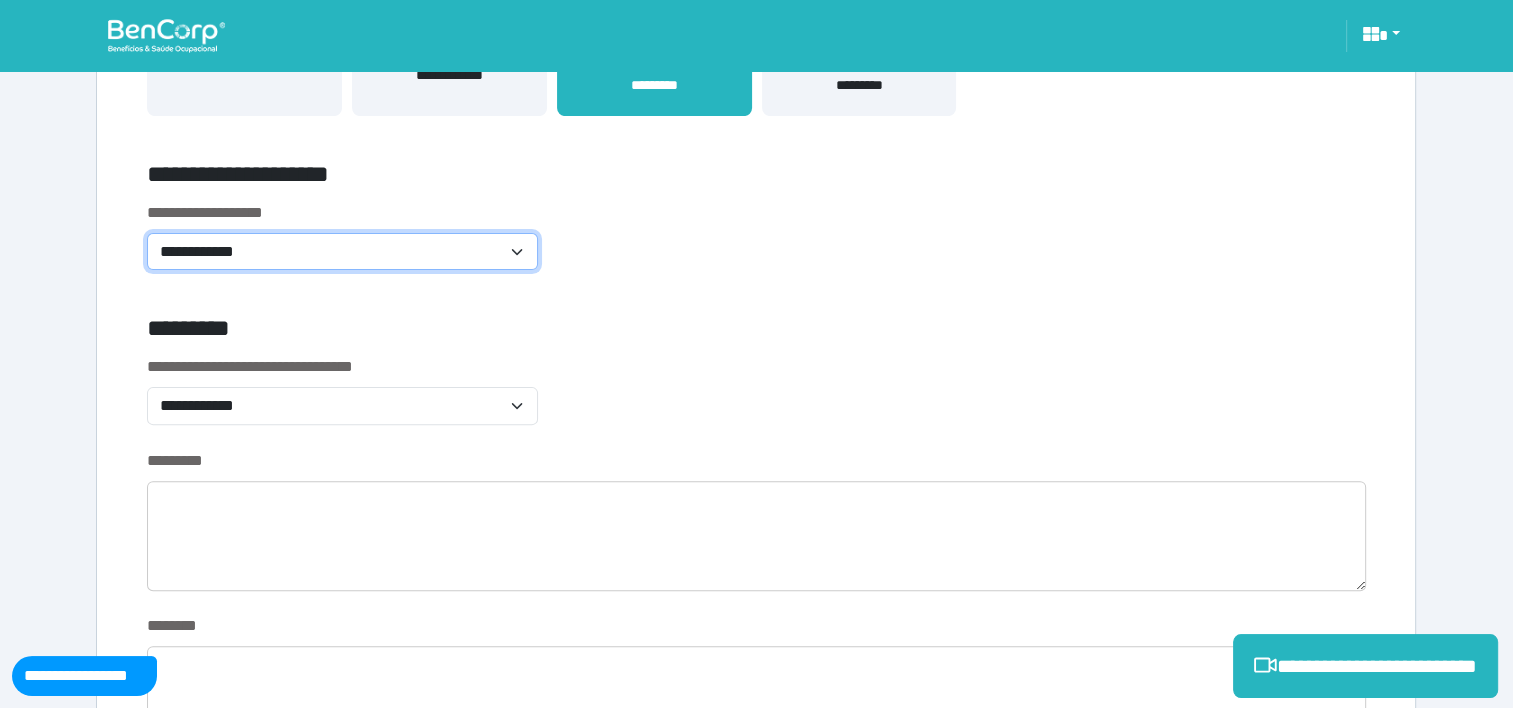 click on "**********" at bounding box center (342, 252) 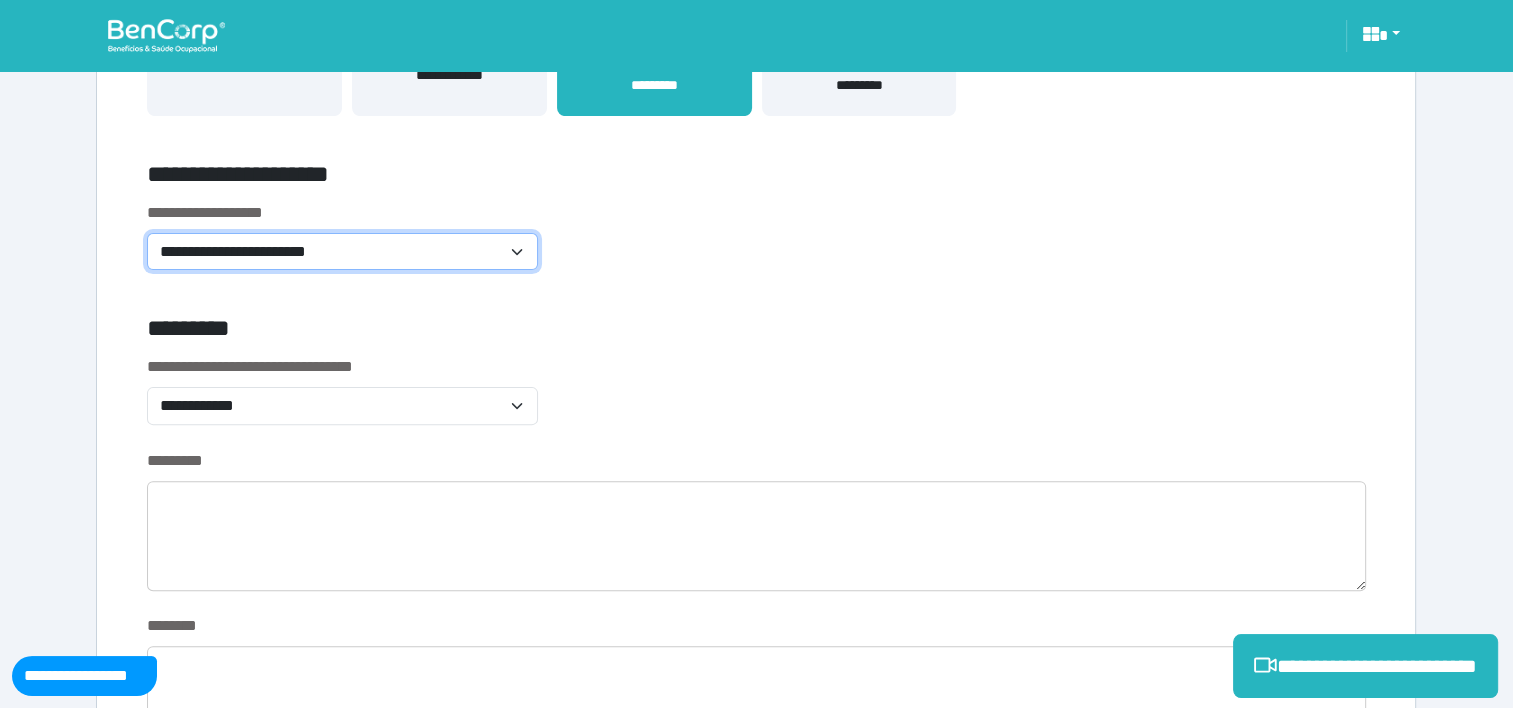 click on "**********" at bounding box center [342, 252] 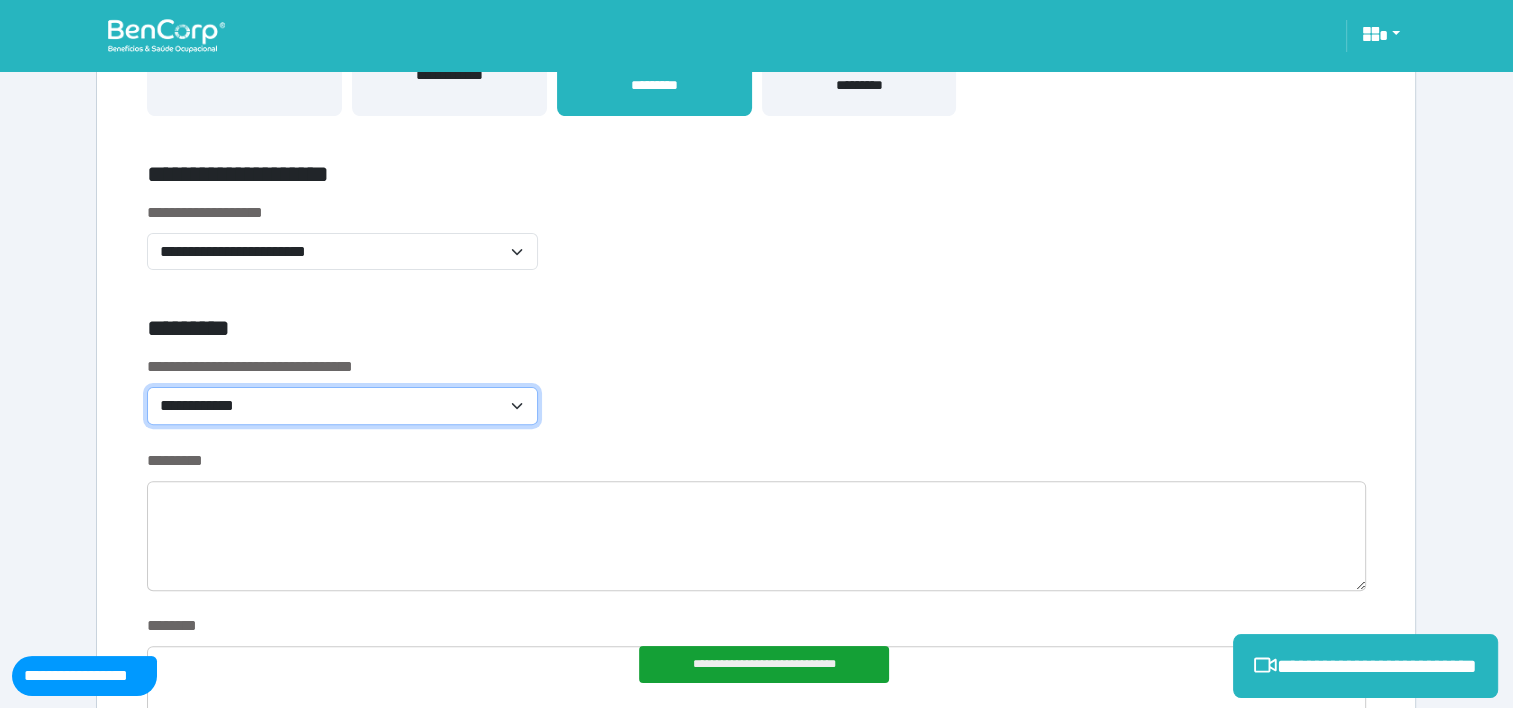 click on "**********" at bounding box center (342, 406) 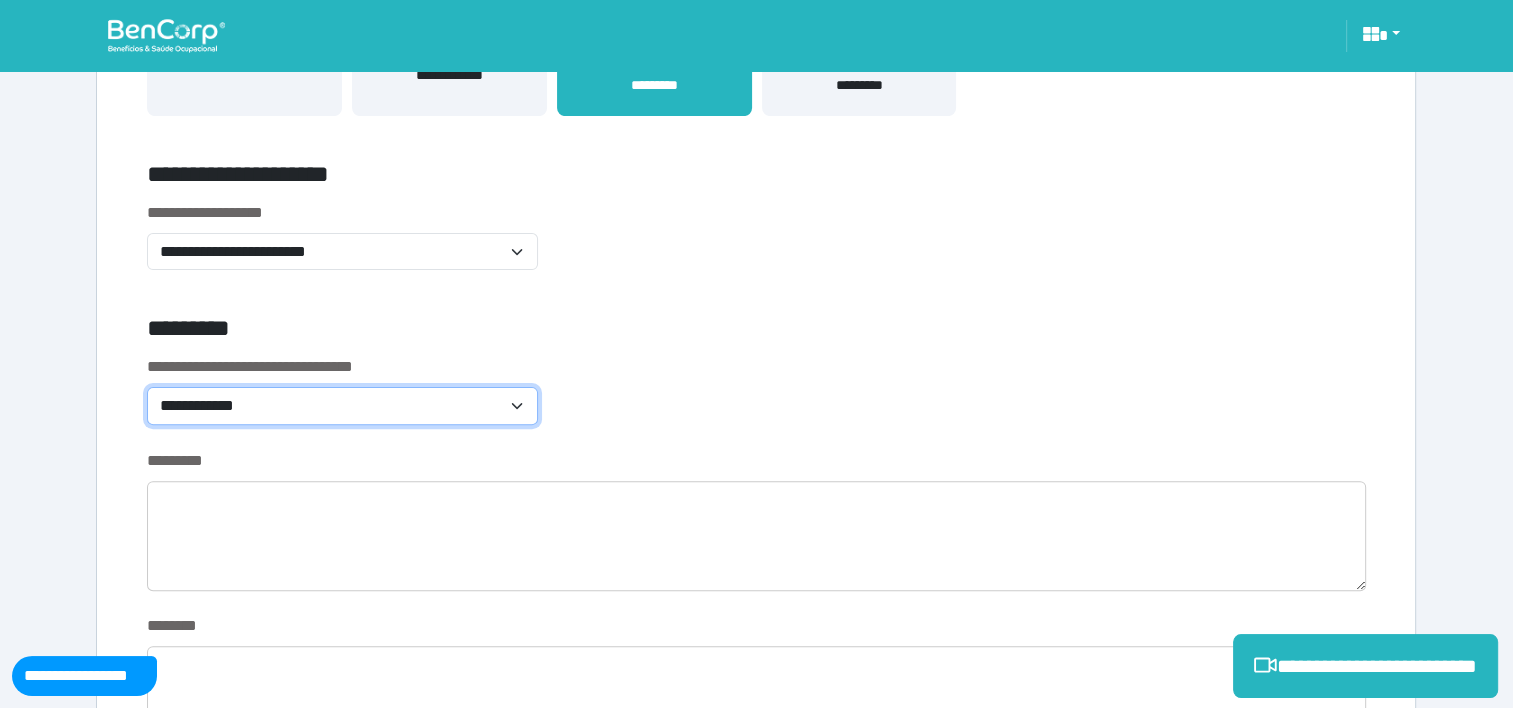 select on "***" 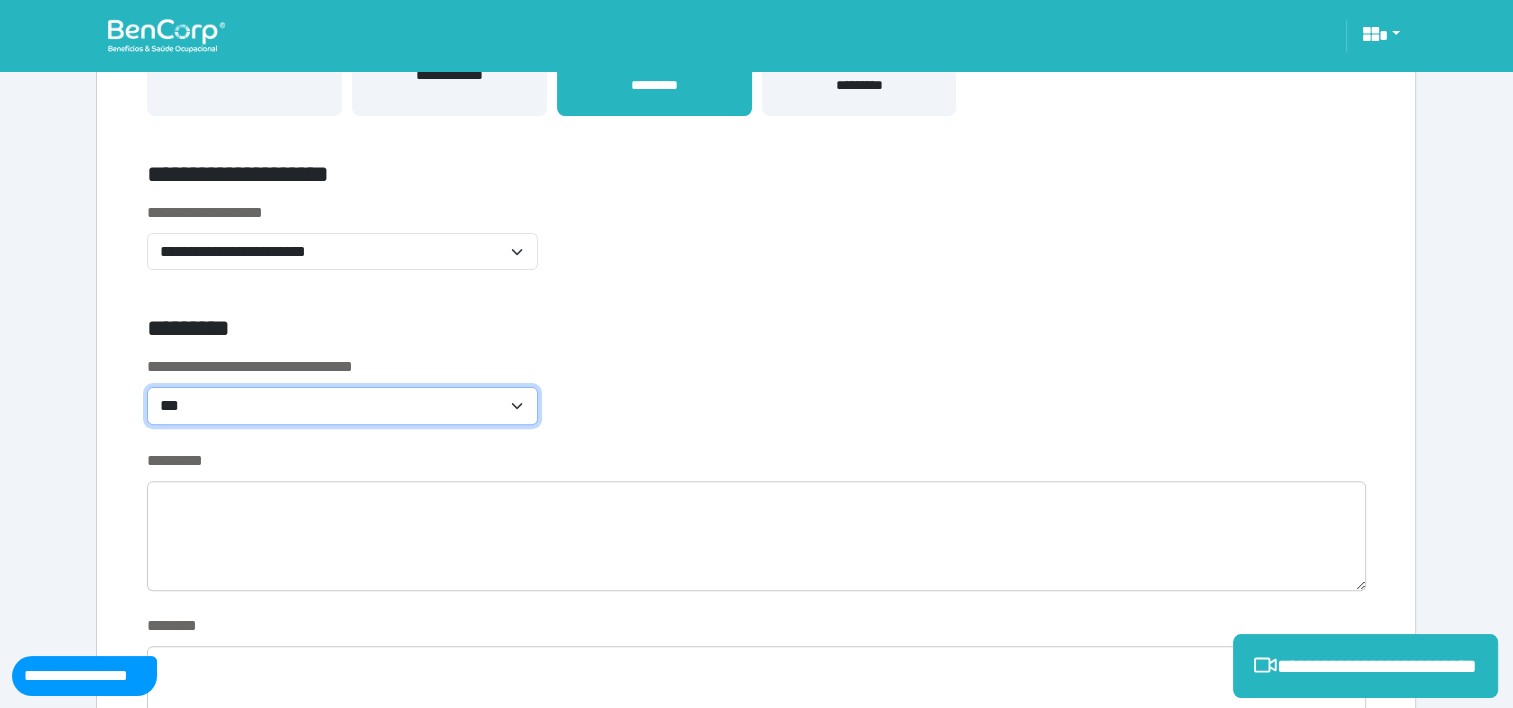 click on "**********" at bounding box center [342, 406] 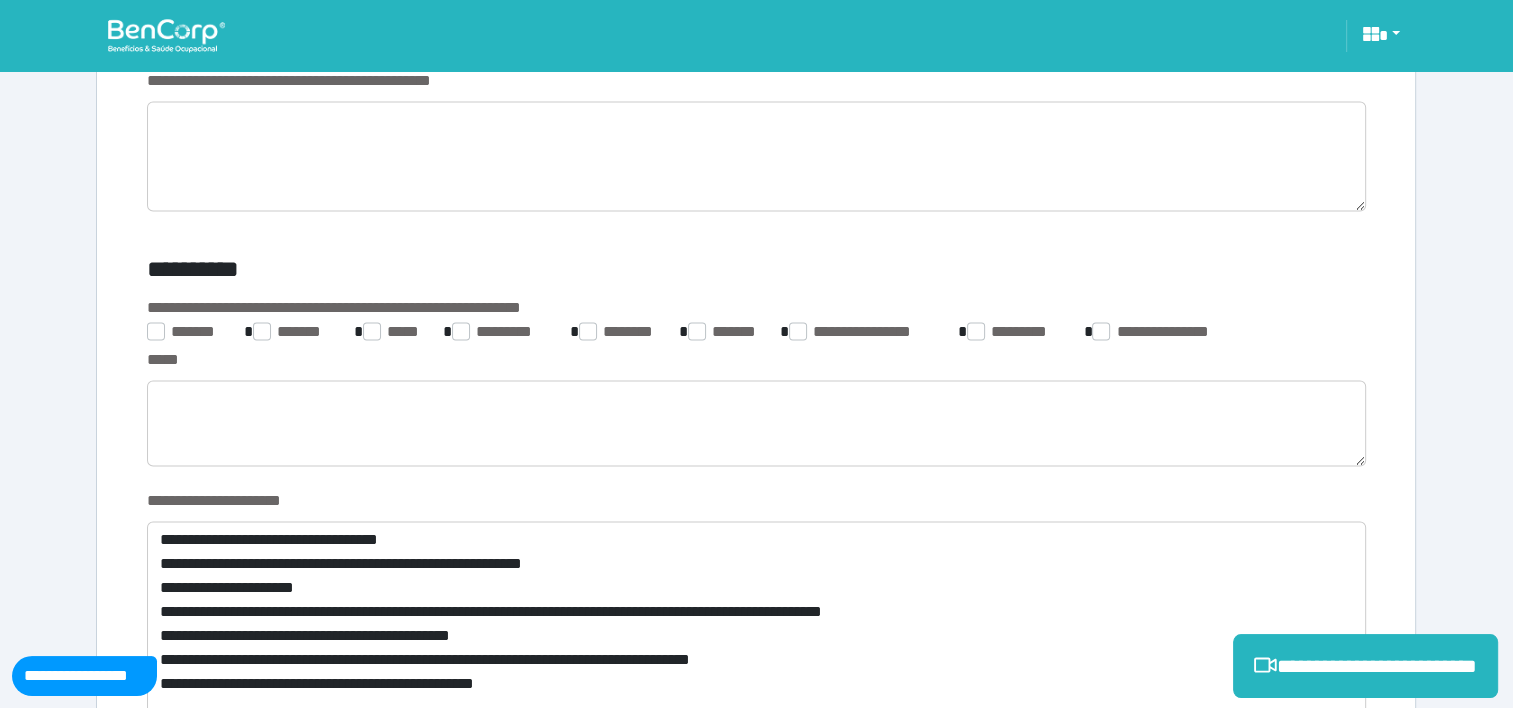scroll, scrollTop: 3092, scrollLeft: 0, axis: vertical 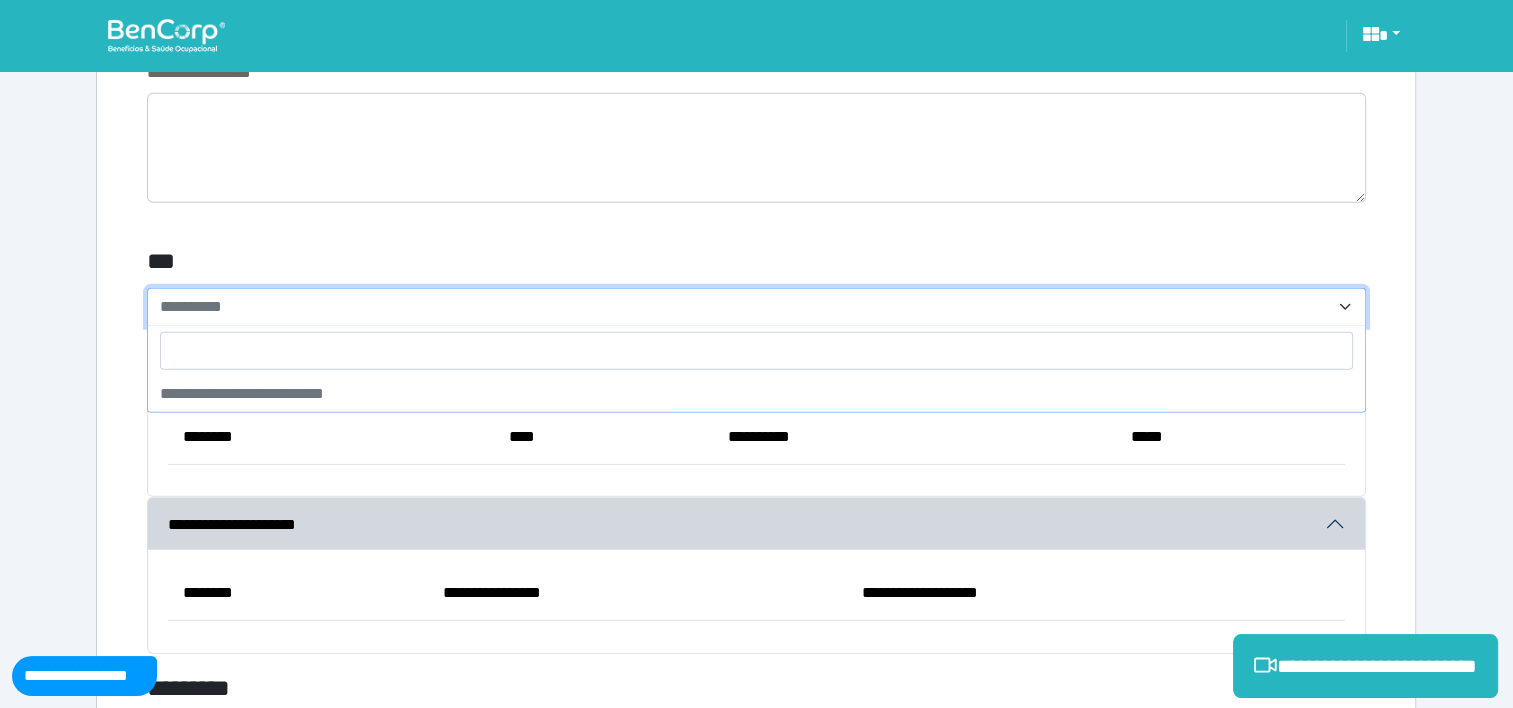 click on "**********" at bounding box center (744, 307) 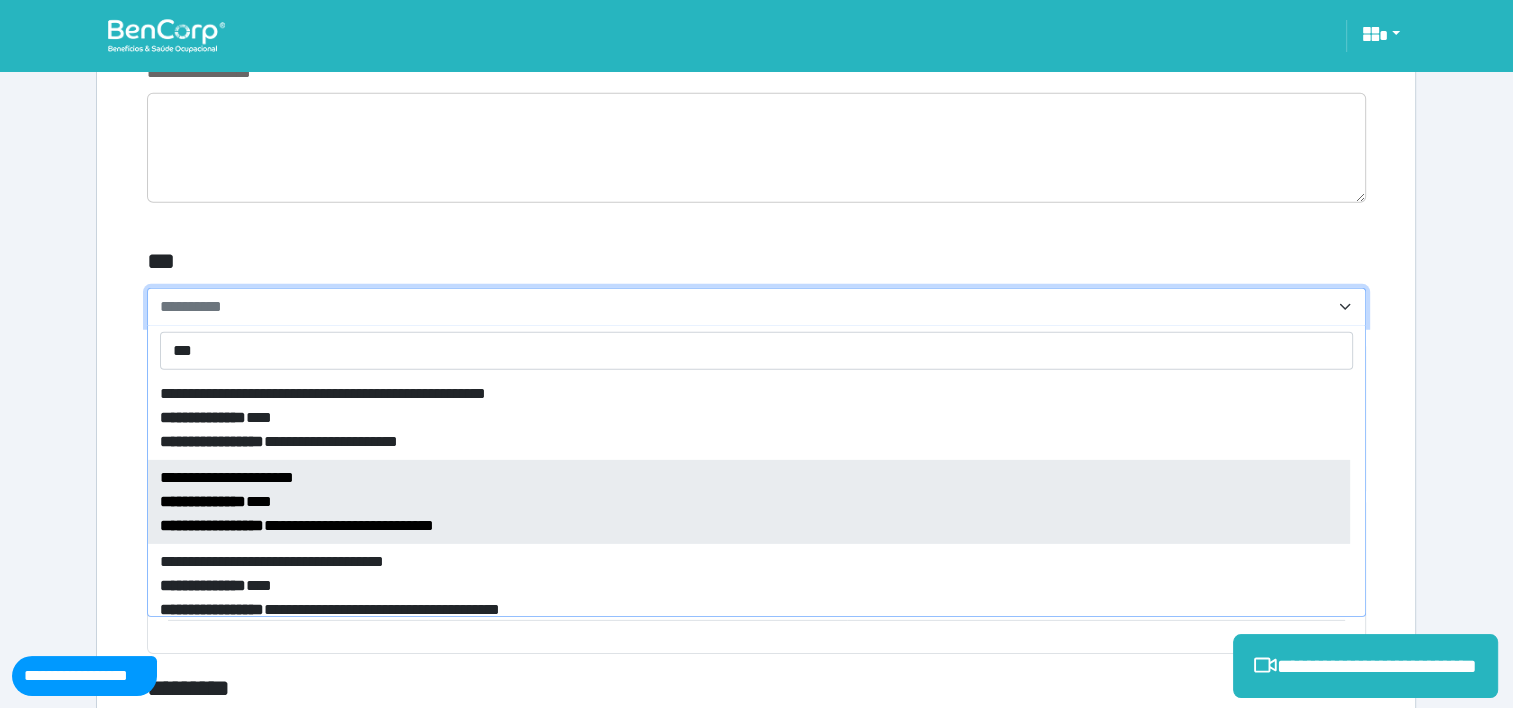 type on "***" 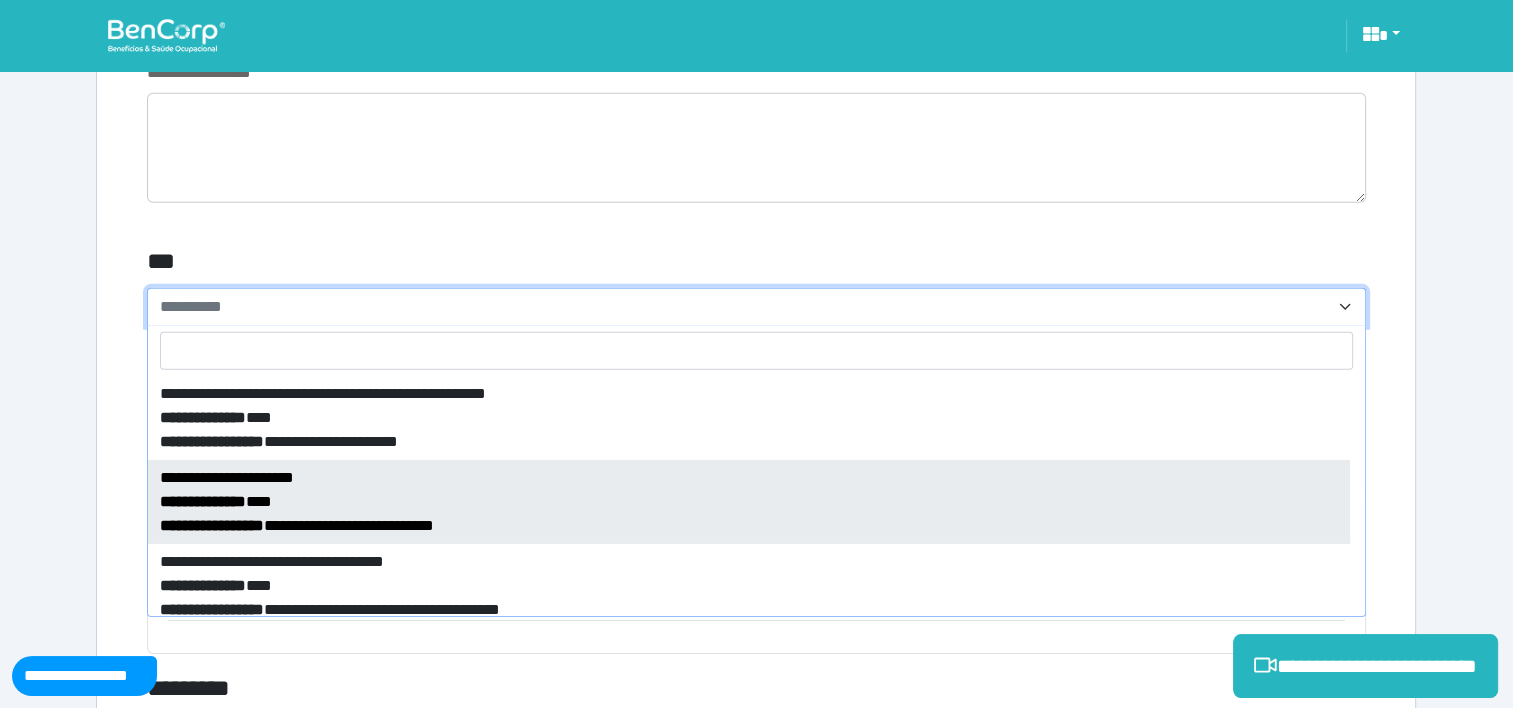 select on "****" 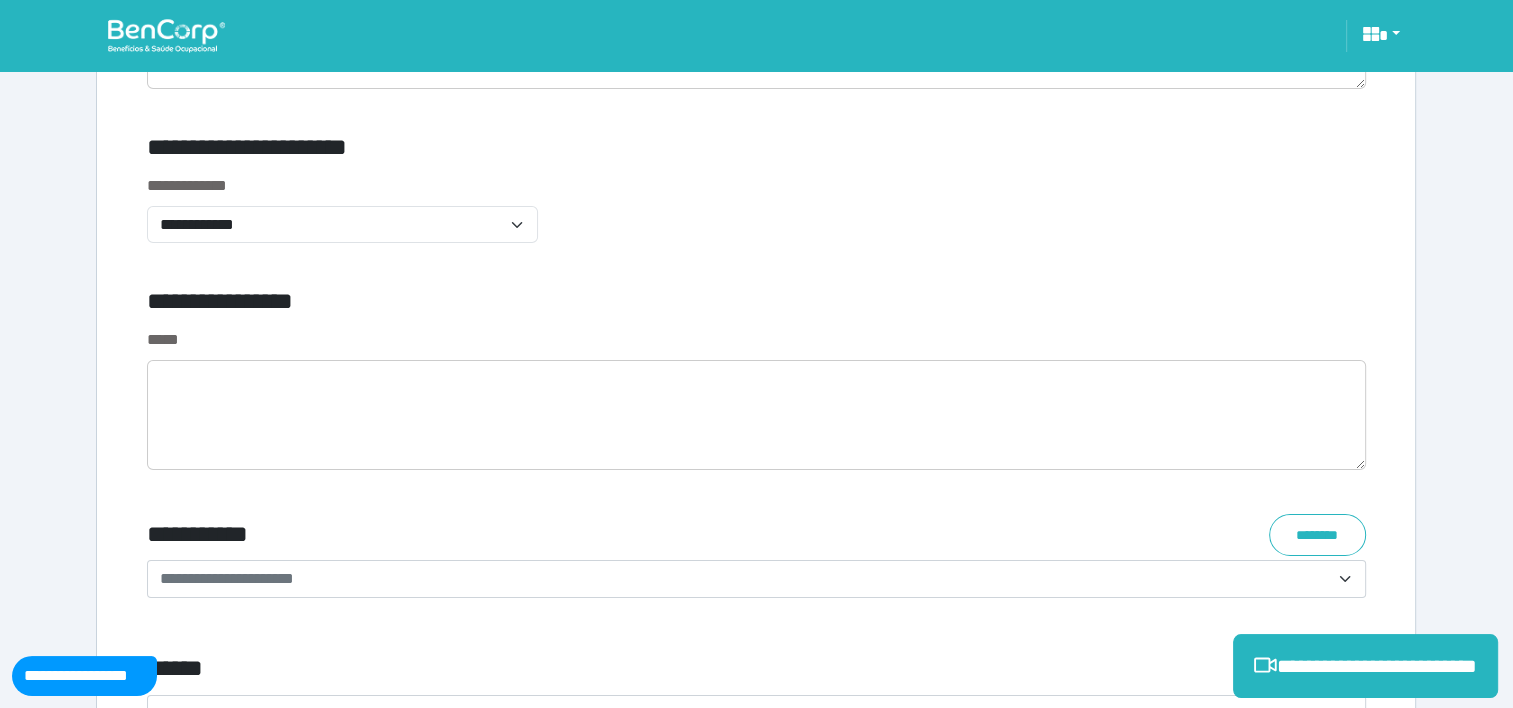 scroll, scrollTop: 7096, scrollLeft: 0, axis: vertical 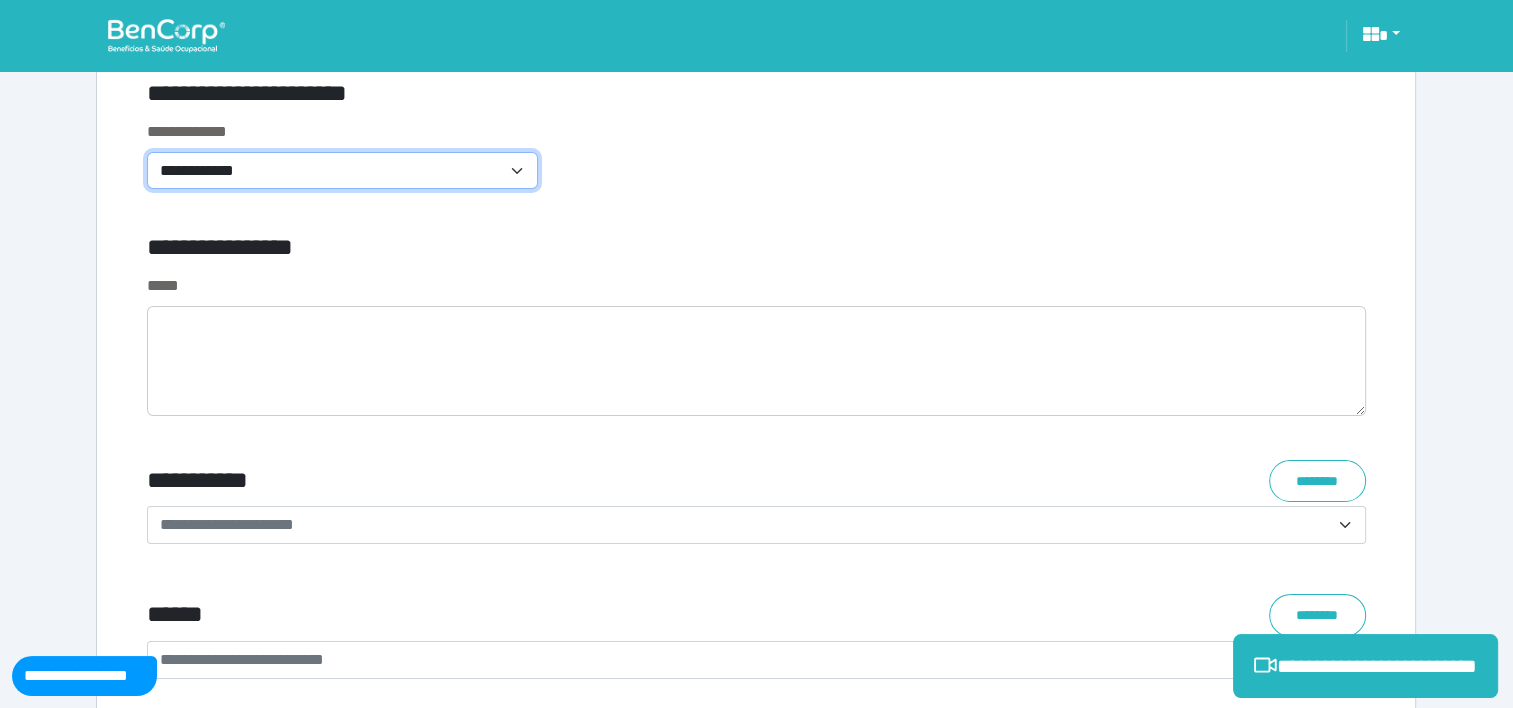 click on "**********" at bounding box center [342, 171] 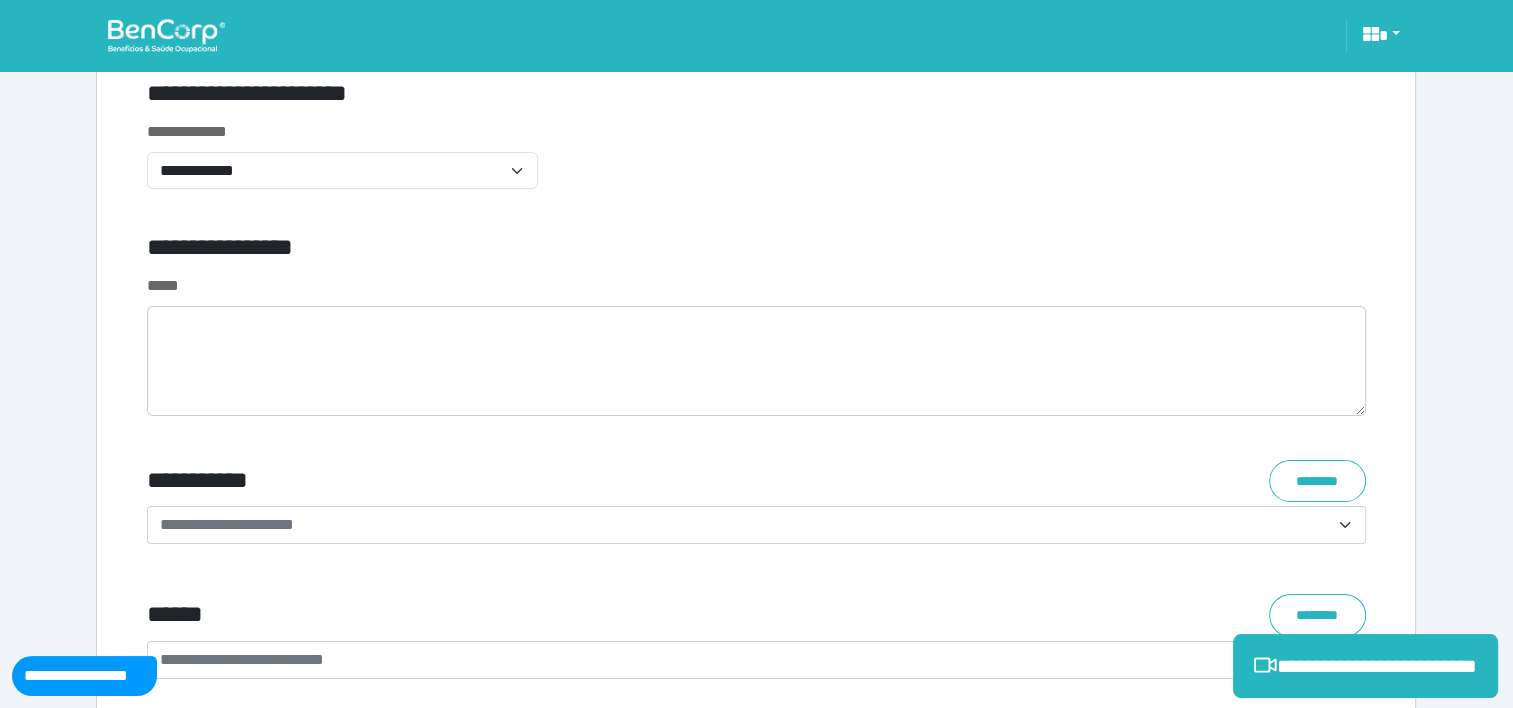click on "**********" at bounding box center (756, 167) 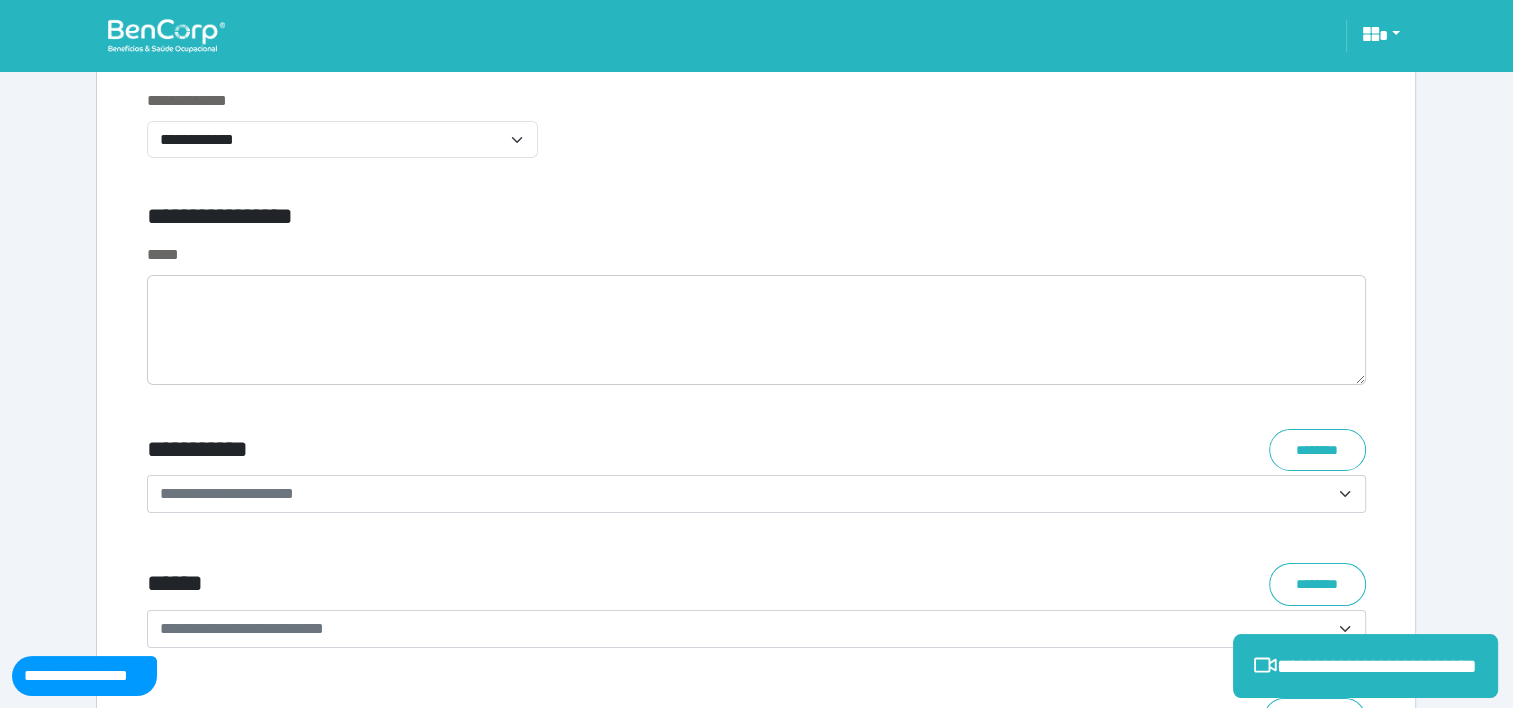 scroll, scrollTop: 7116, scrollLeft: 0, axis: vertical 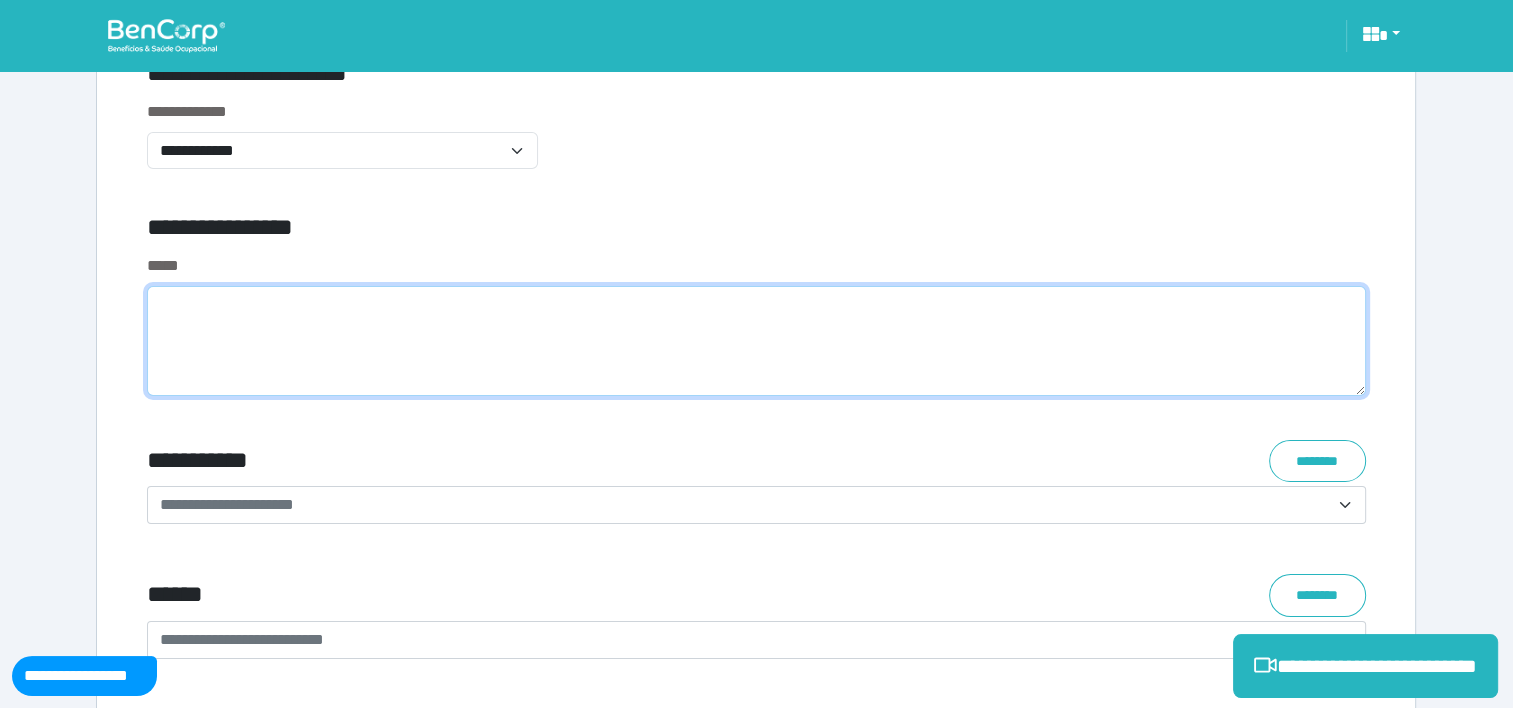 click at bounding box center [756, 341] 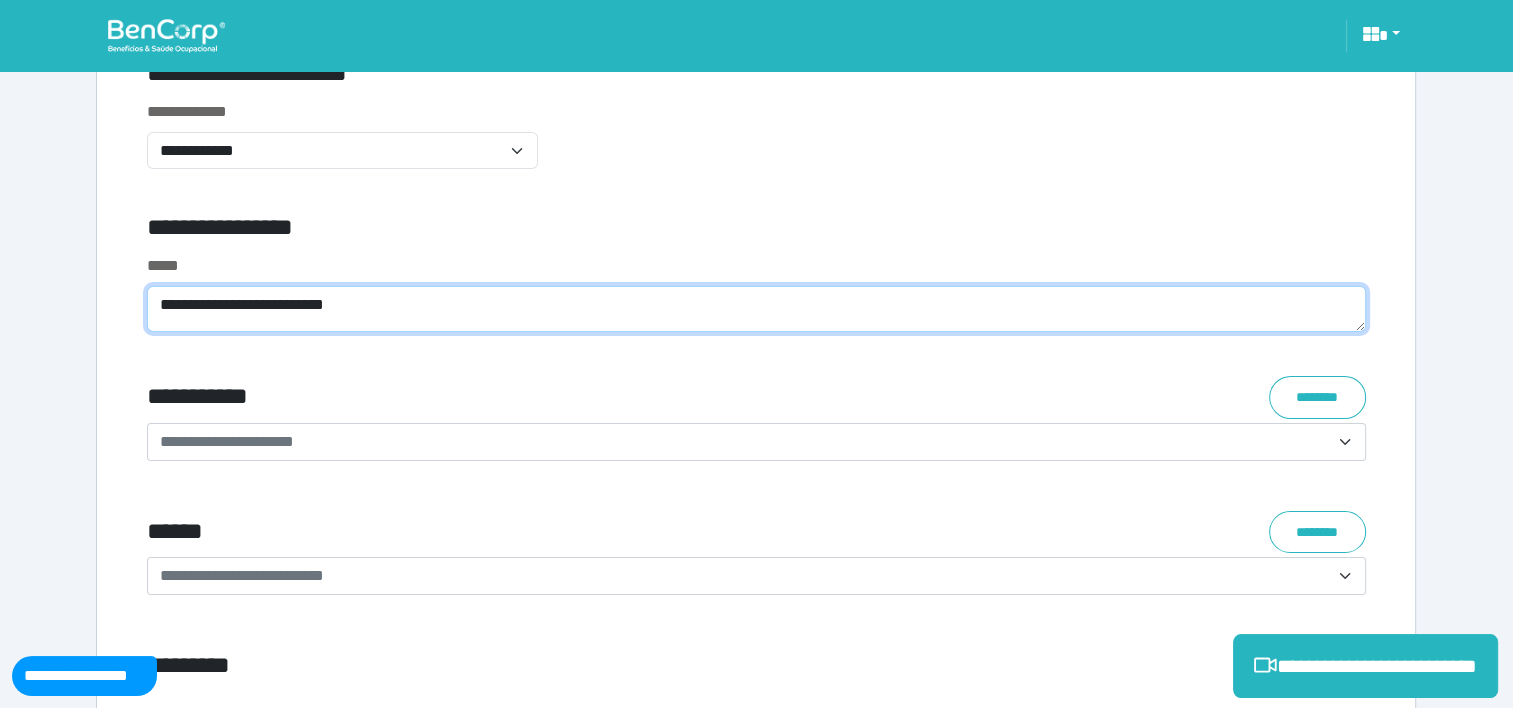 scroll, scrollTop: 0, scrollLeft: 0, axis: both 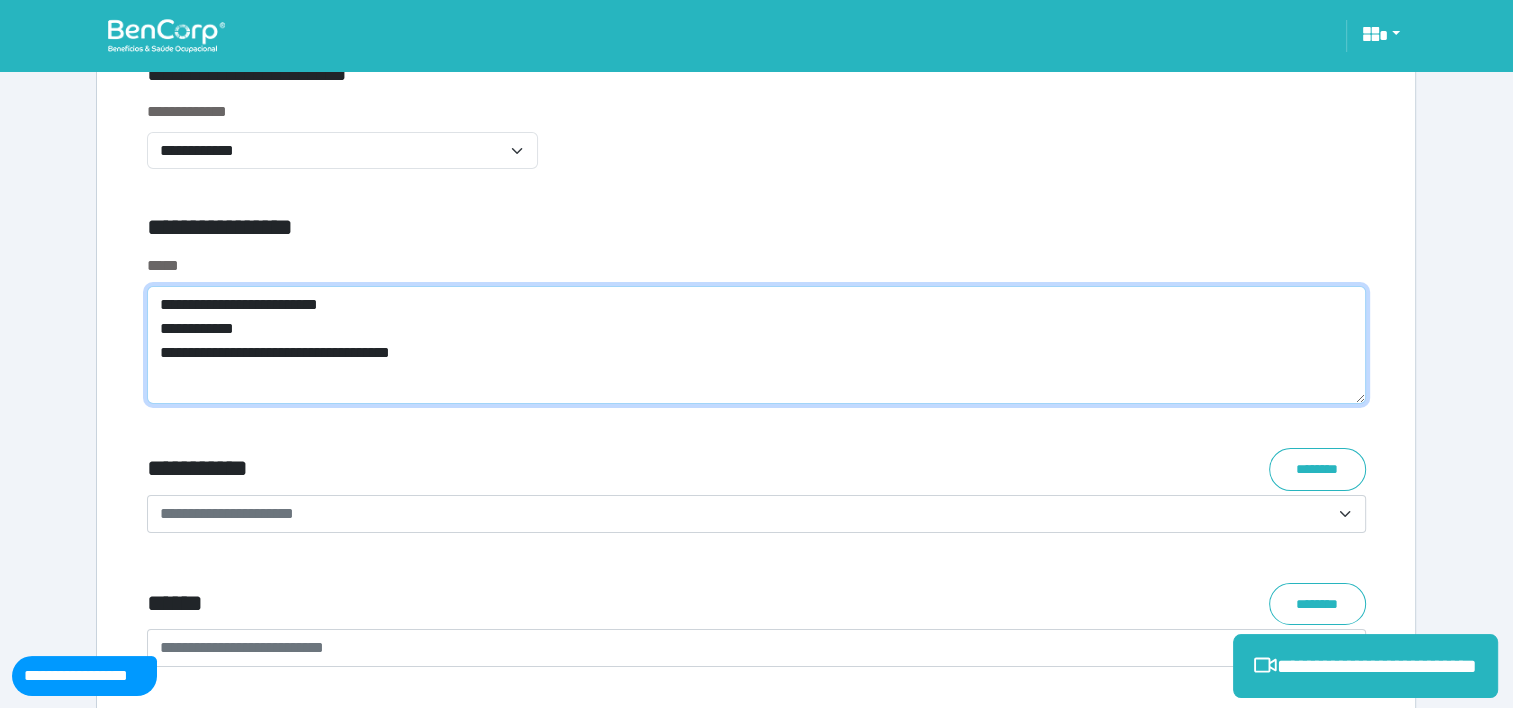 click on "**********" at bounding box center [756, 345] 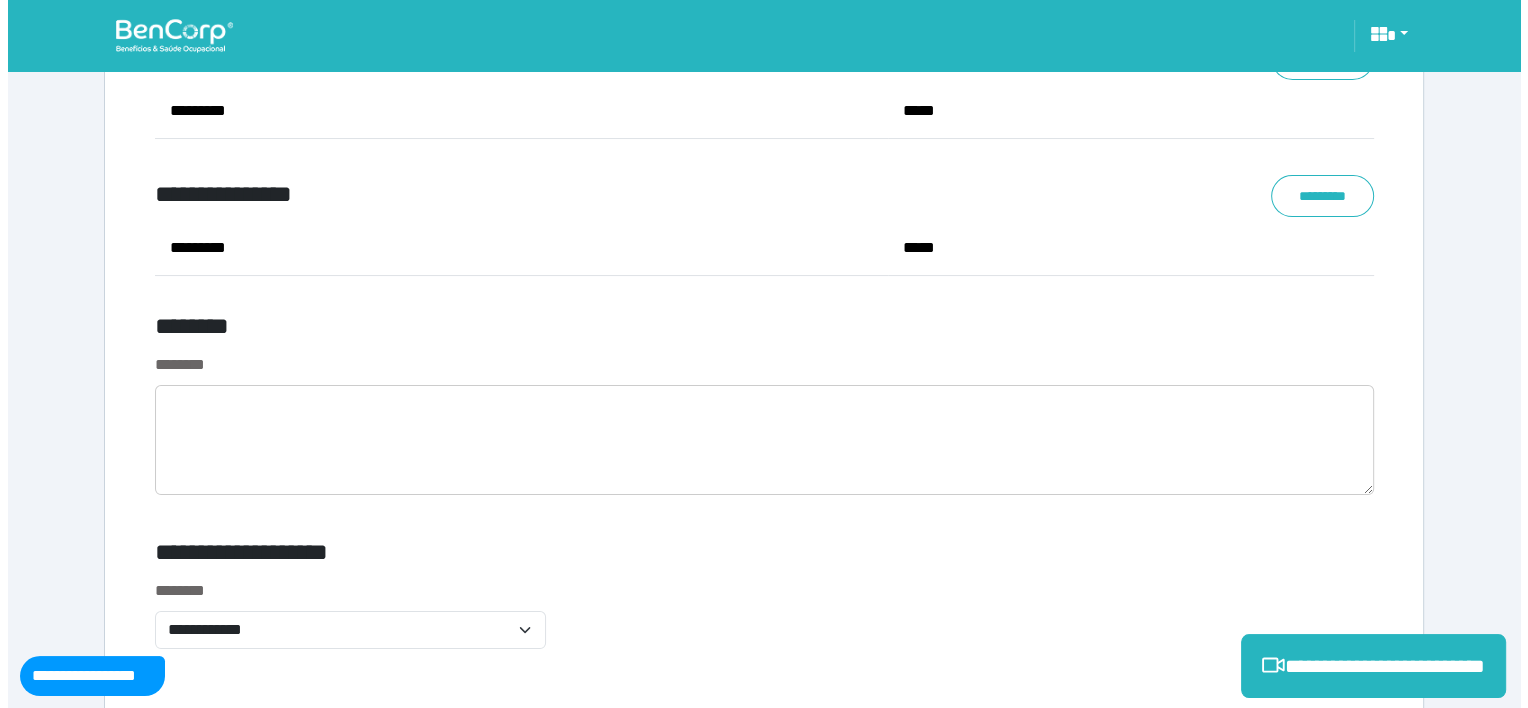 scroll, scrollTop: 7808, scrollLeft: 0, axis: vertical 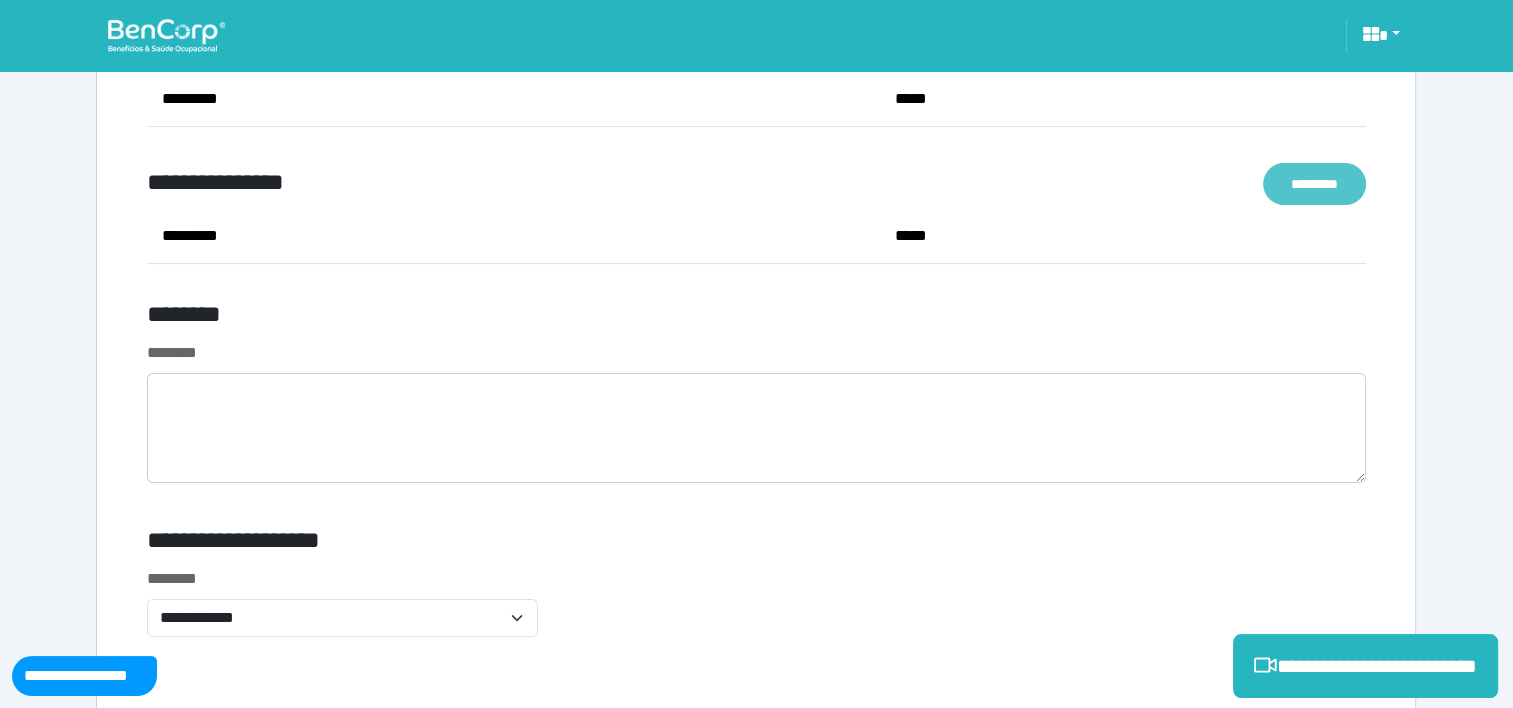 type on "**********" 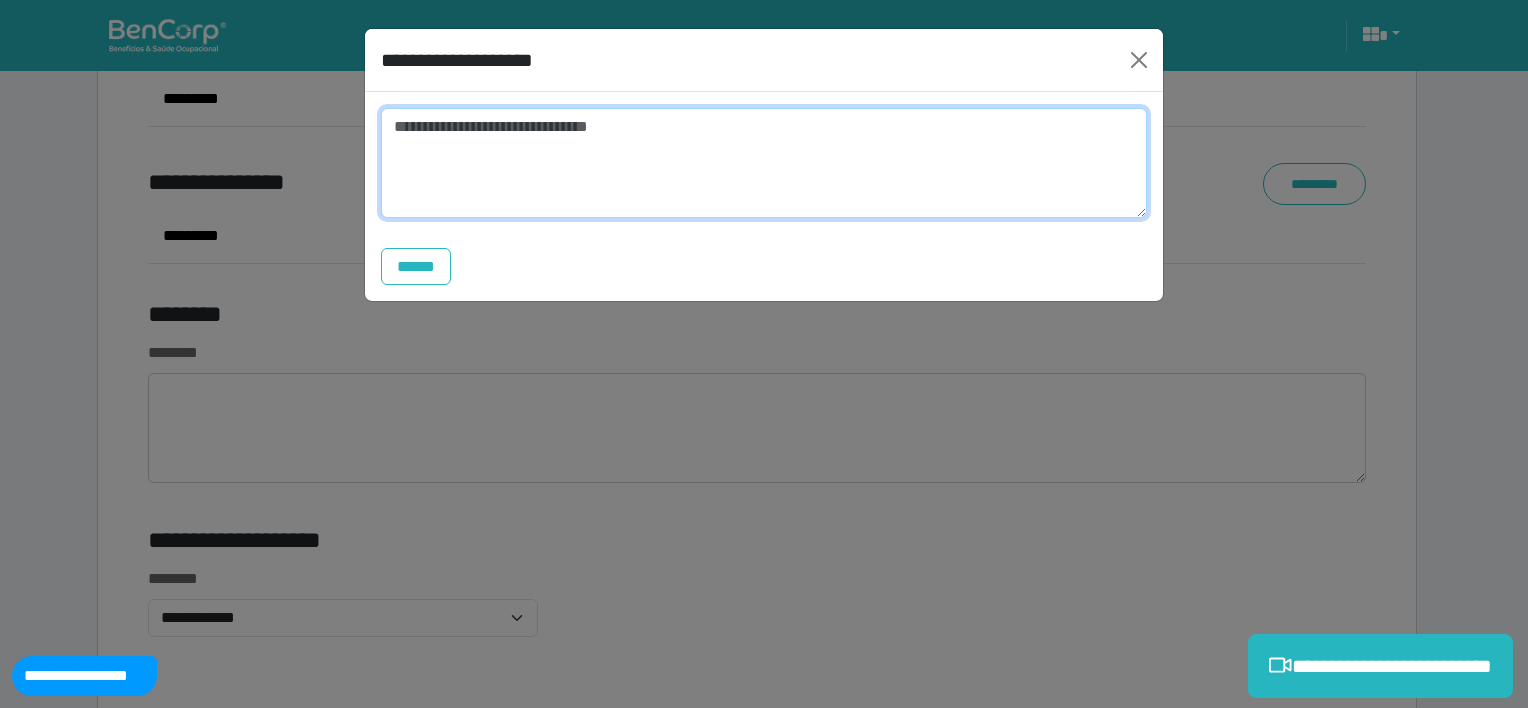 click at bounding box center (764, 163) 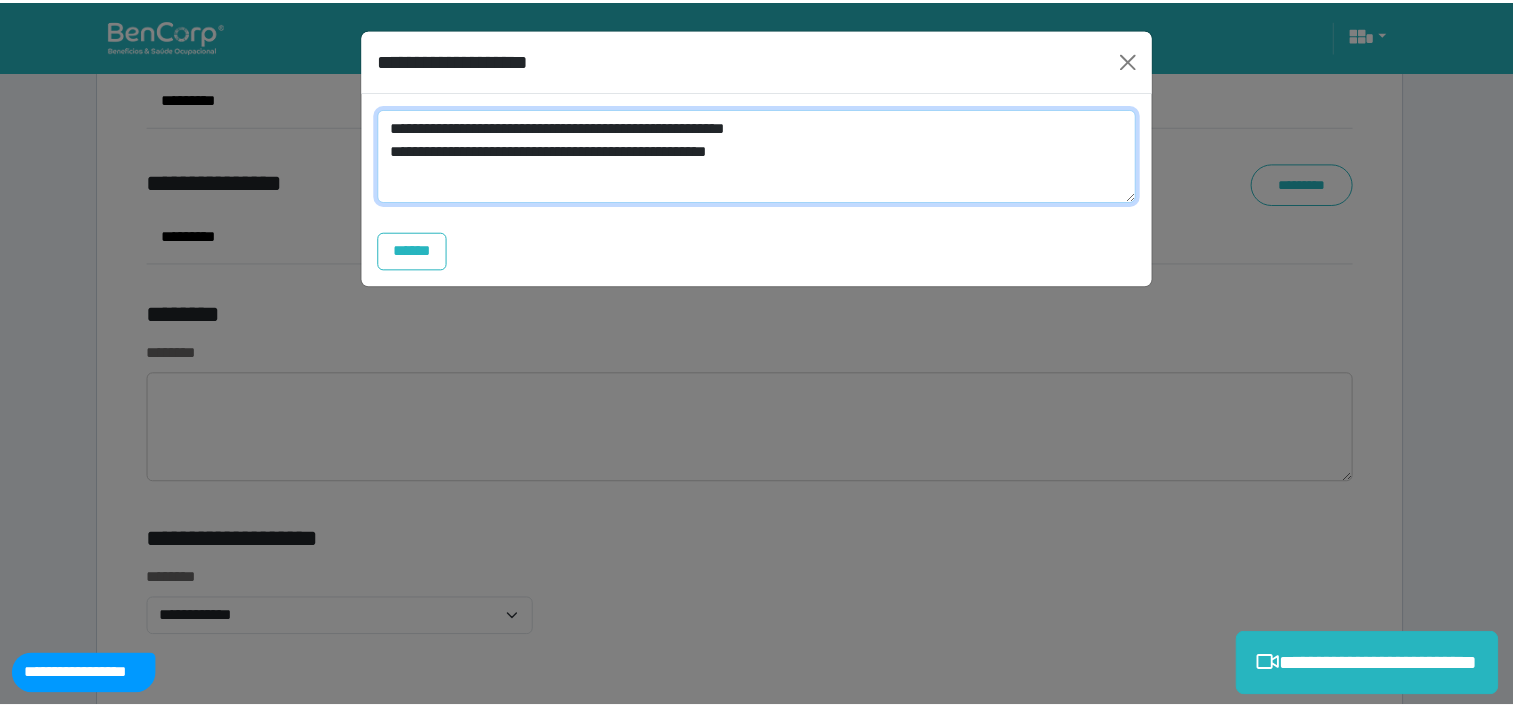 scroll, scrollTop: 0, scrollLeft: 0, axis: both 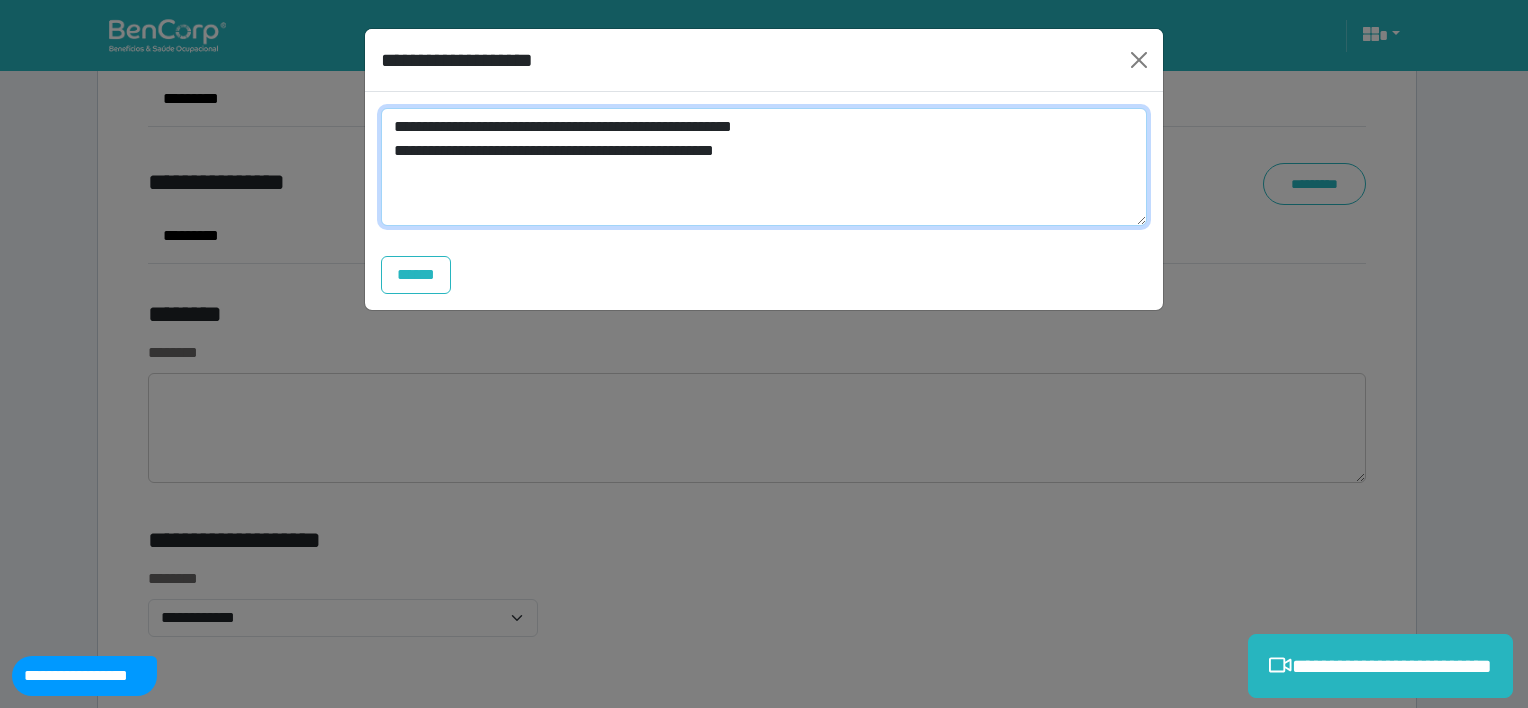 click on "**********" at bounding box center (764, 167) 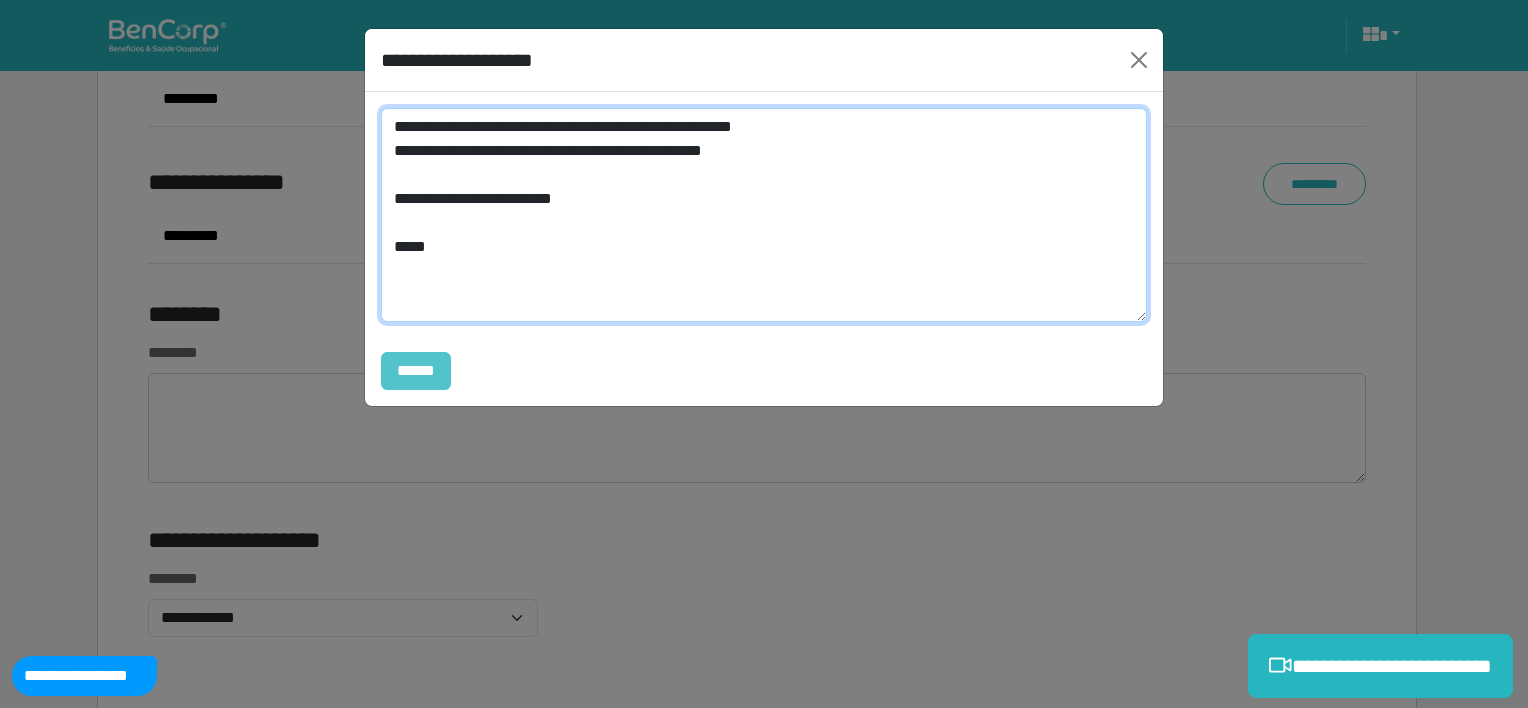 type on "**********" 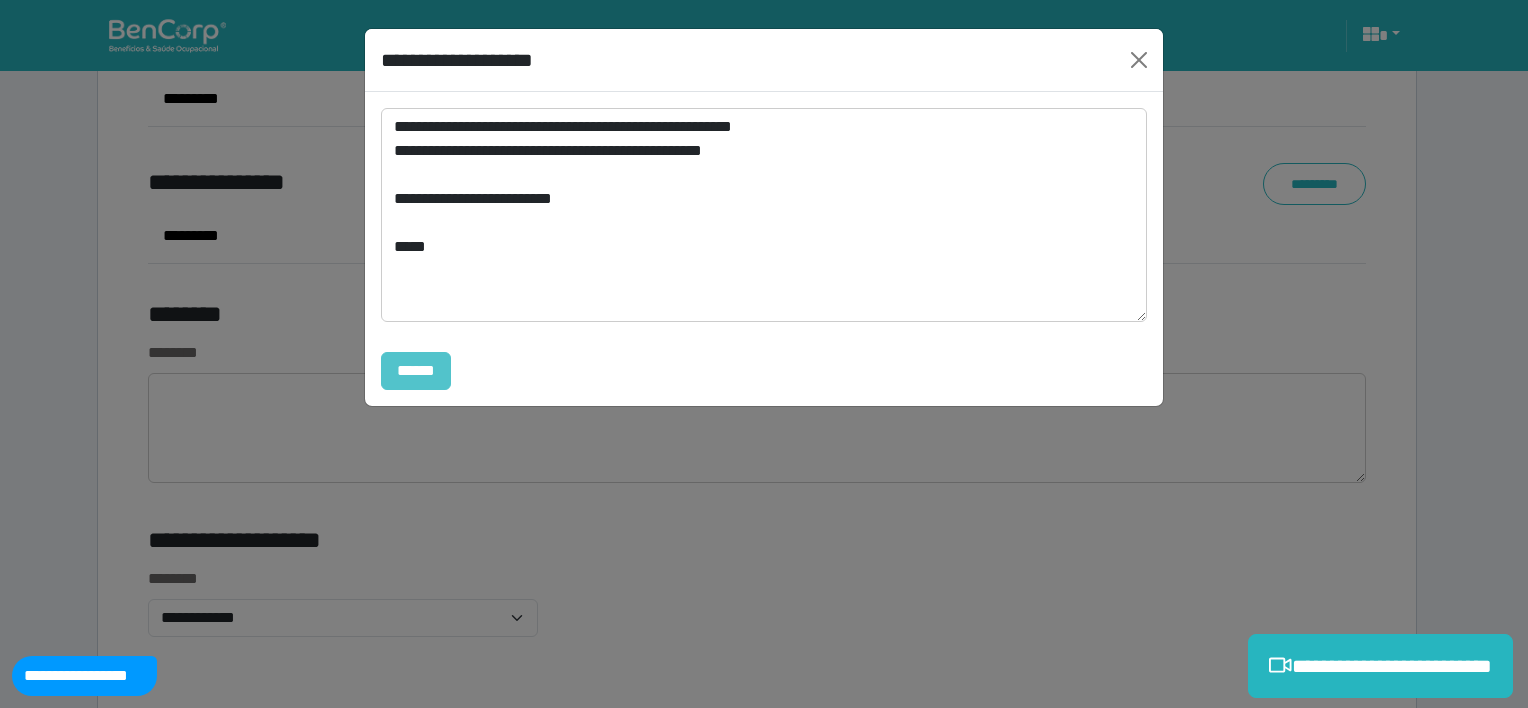 click on "******" at bounding box center [416, 371] 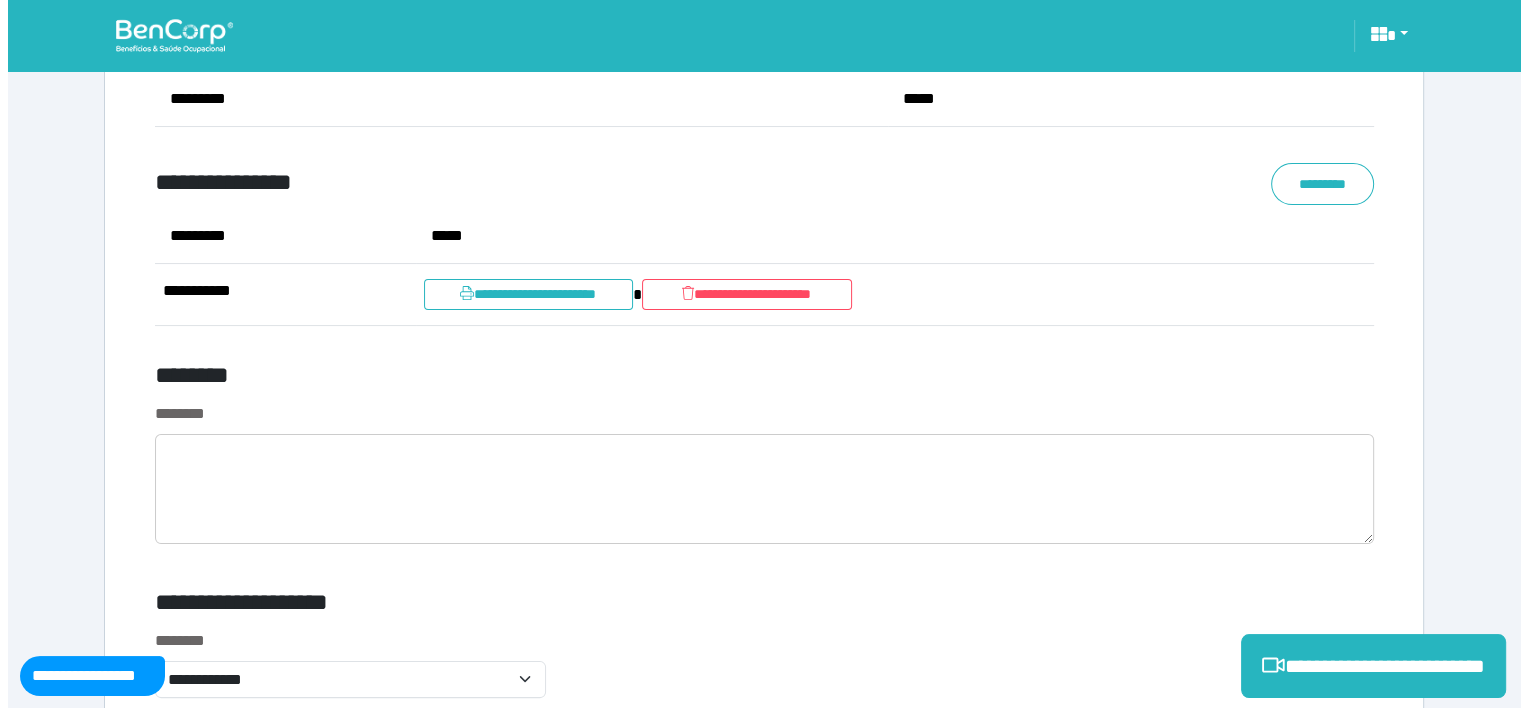 scroll, scrollTop: 8138, scrollLeft: 0, axis: vertical 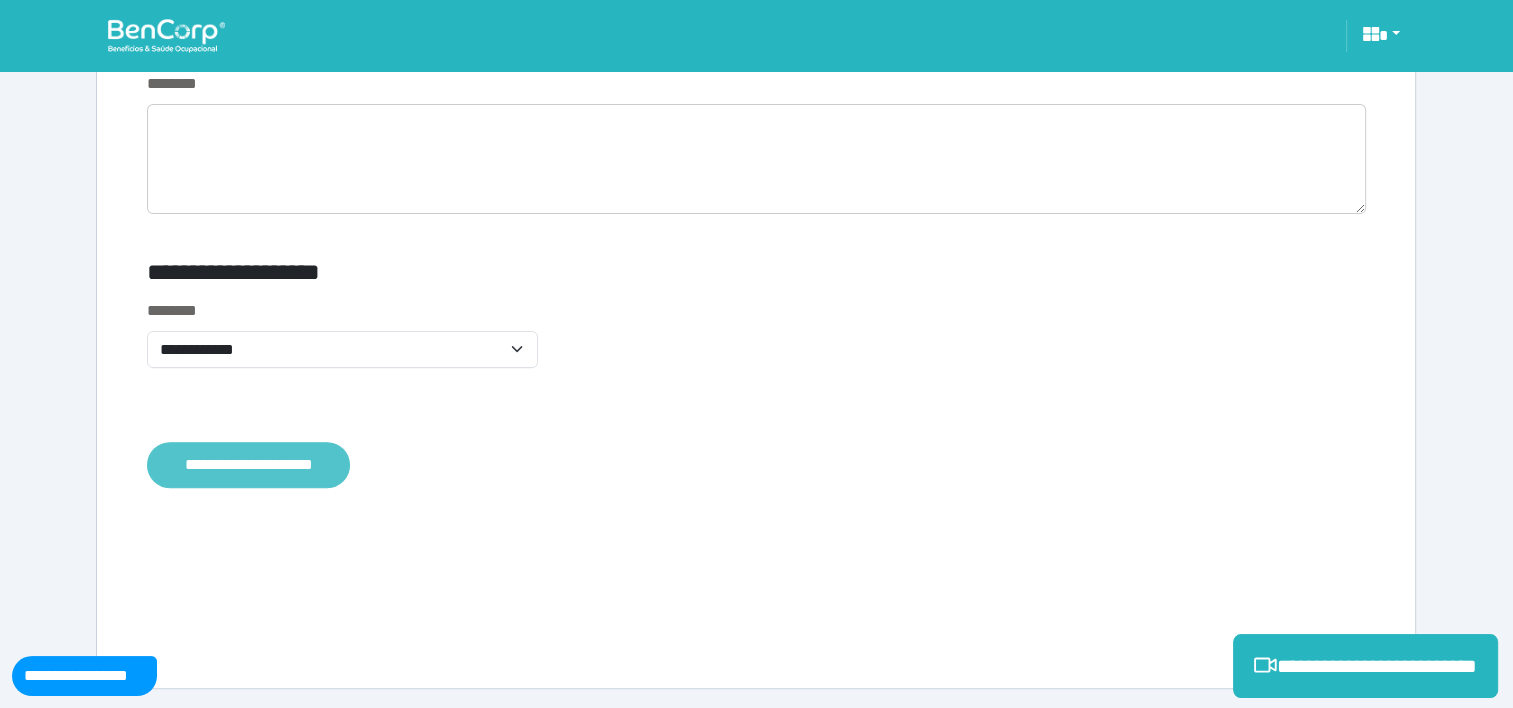 click on "**********" at bounding box center [248, 465] 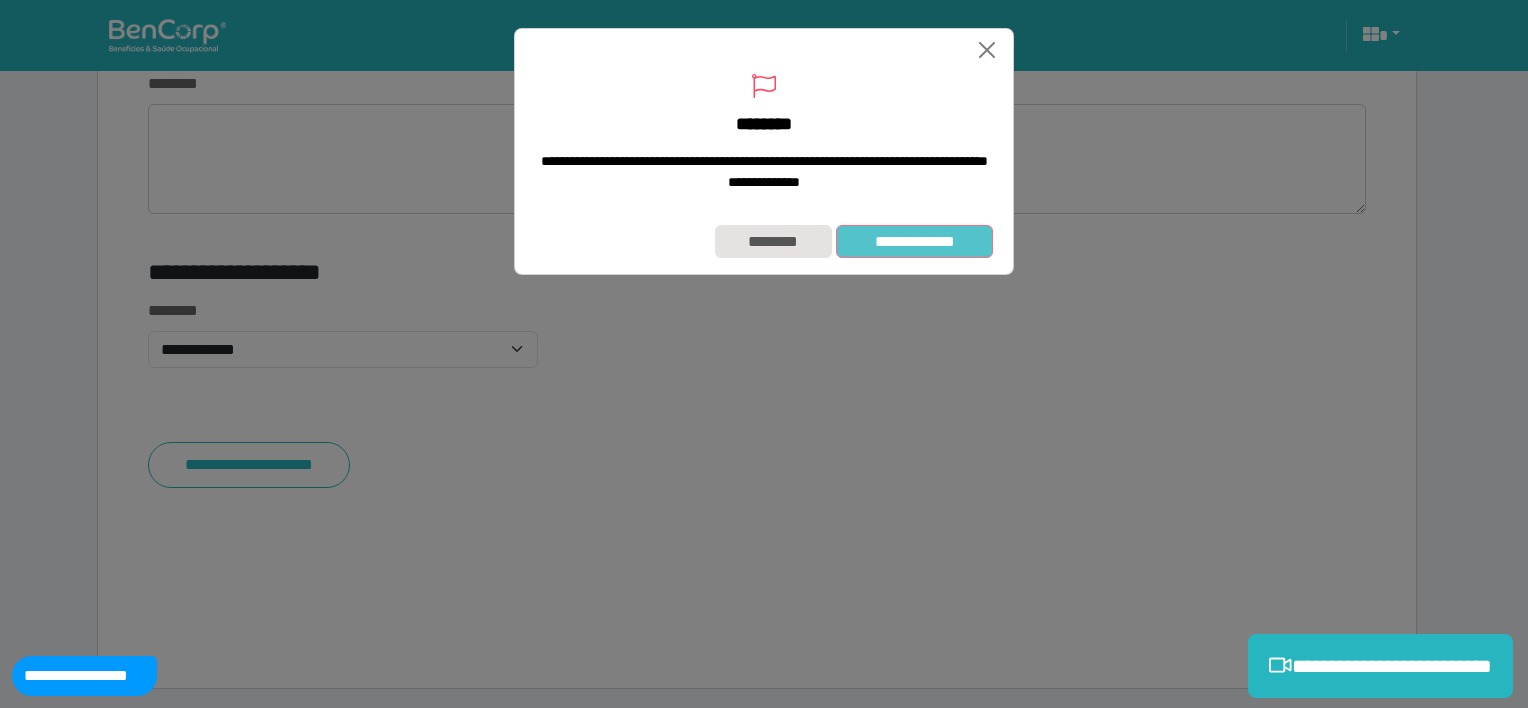 click on "**********" at bounding box center [914, 242] 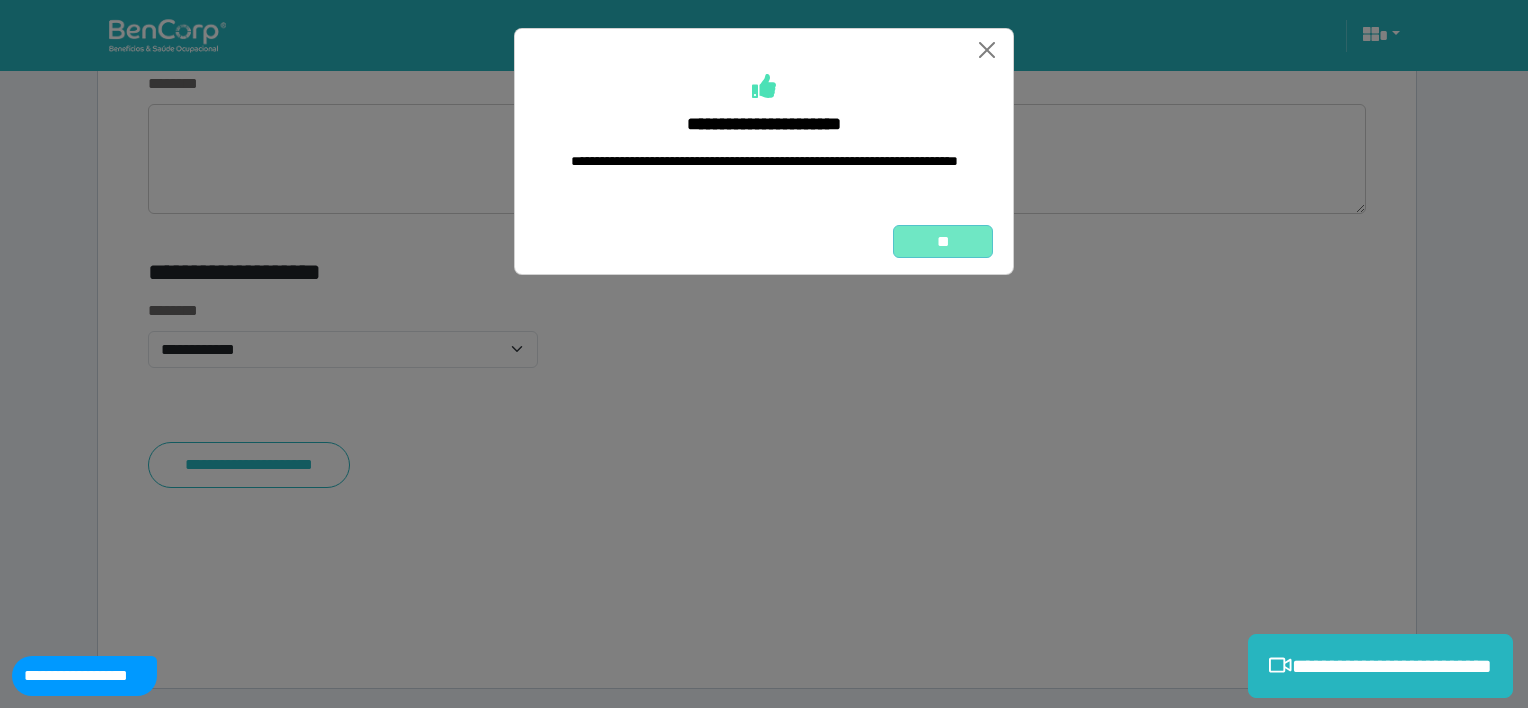 click on "**" at bounding box center [943, 242] 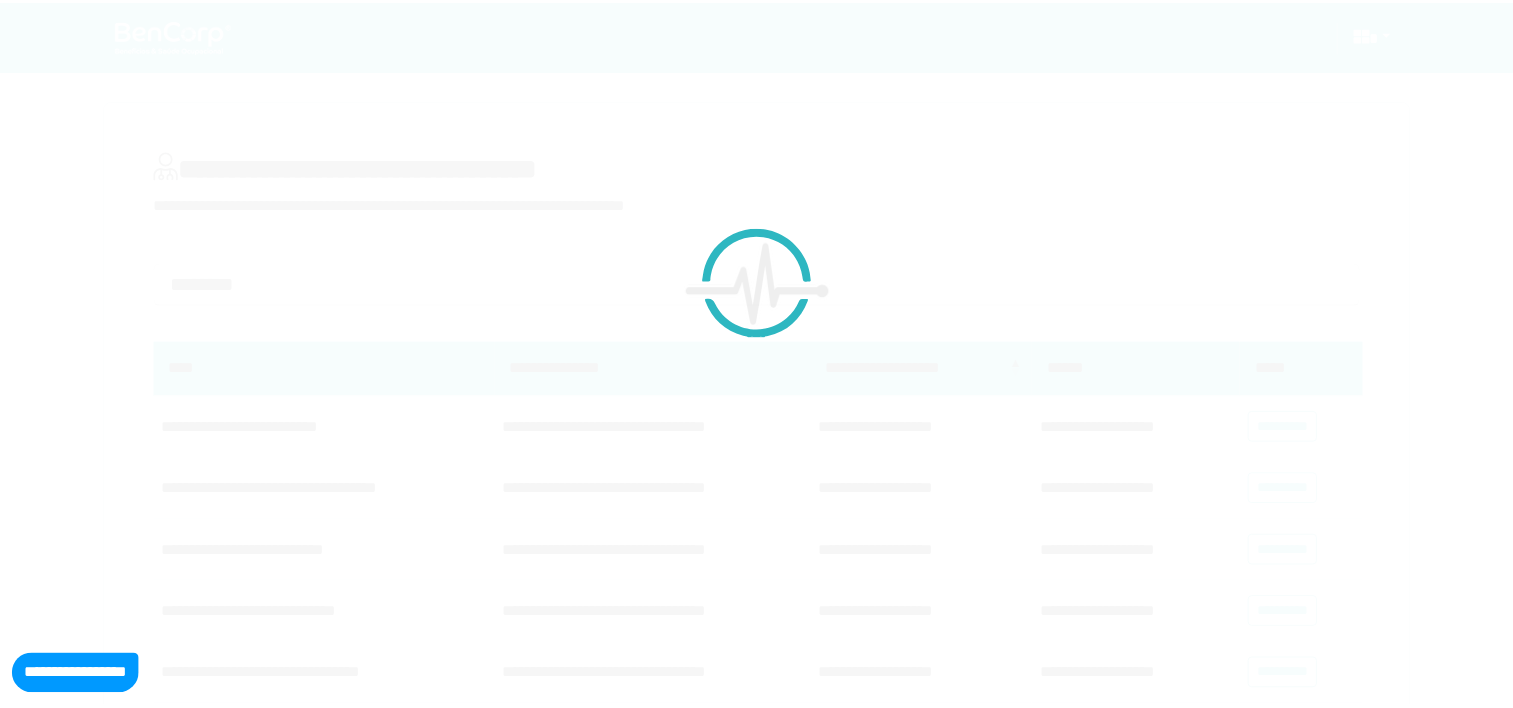 scroll, scrollTop: 0, scrollLeft: 0, axis: both 